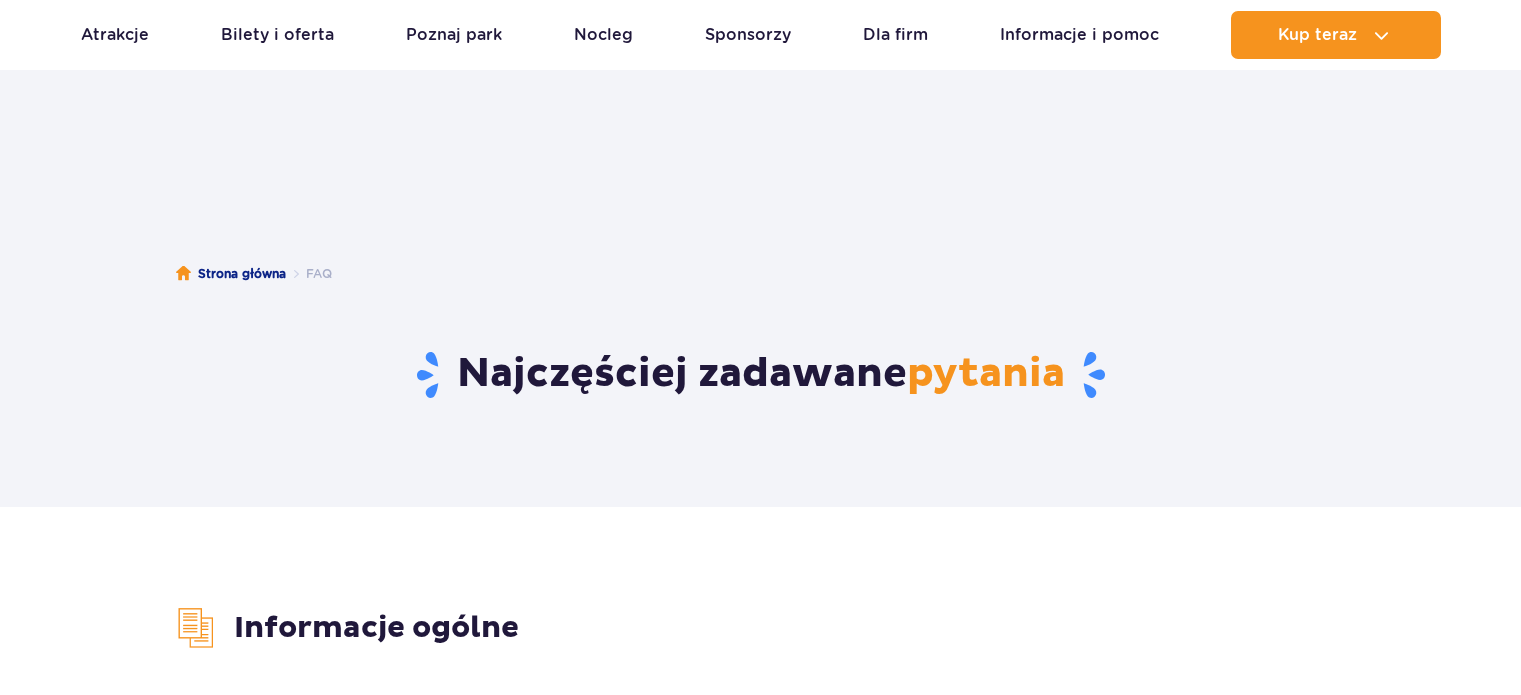 scroll, scrollTop: 500, scrollLeft: 0, axis: vertical 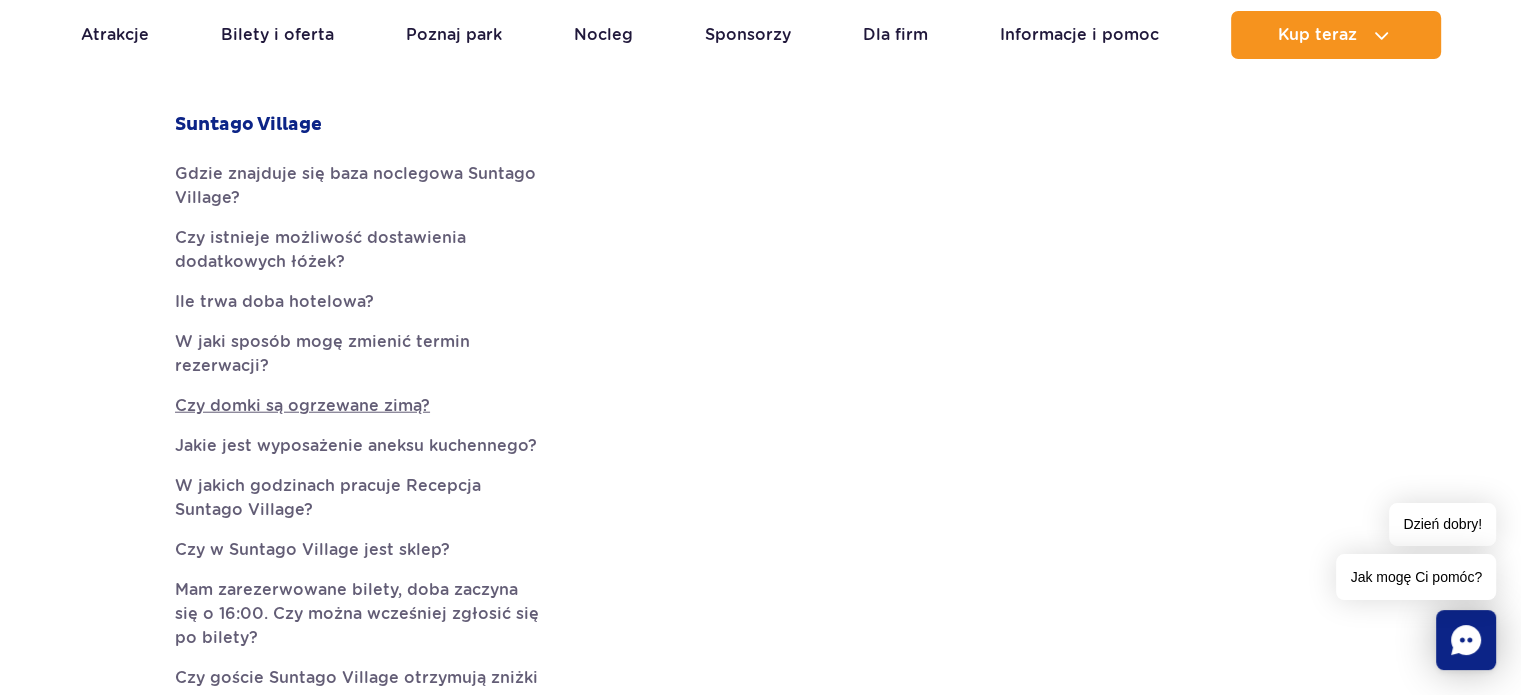 click on "Czy domki są ogrzewane zimą?" at bounding box center [360, 406] 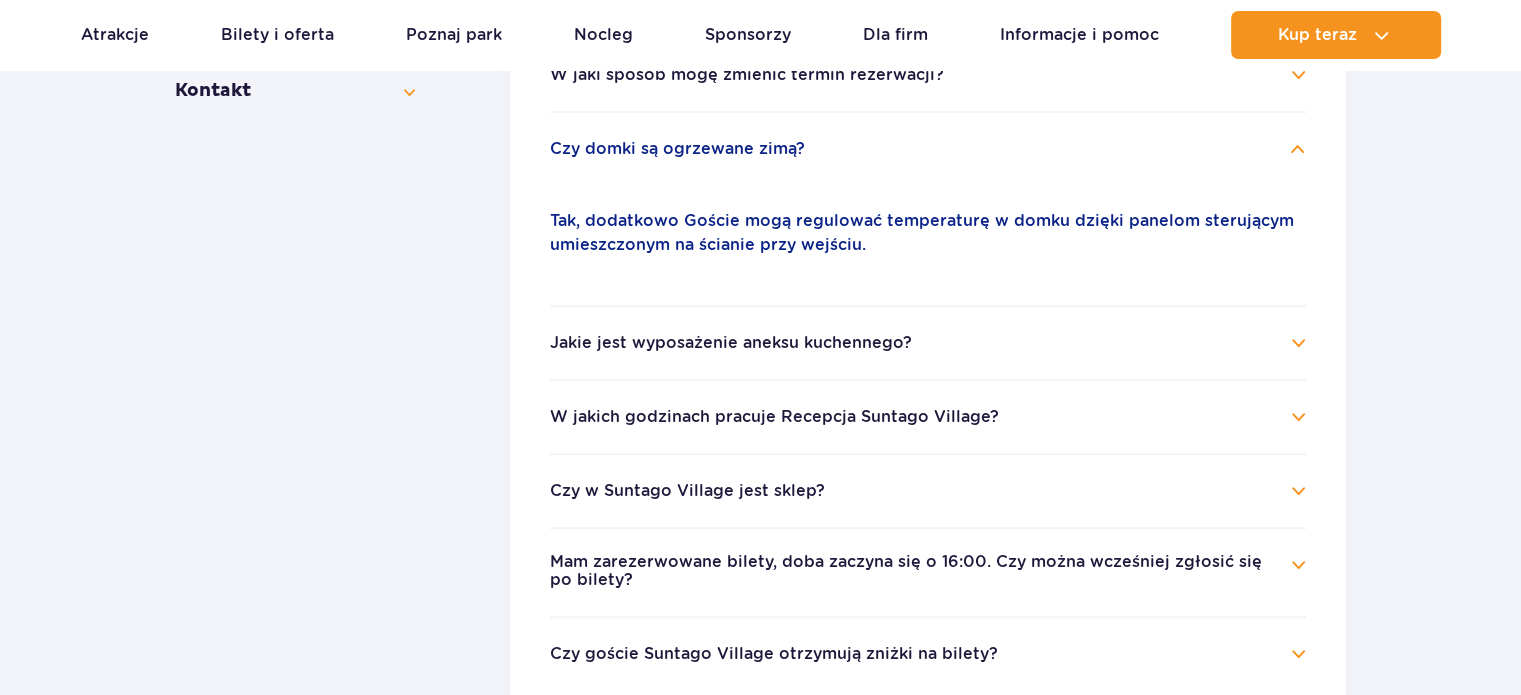 scroll, scrollTop: 743, scrollLeft: 0, axis: vertical 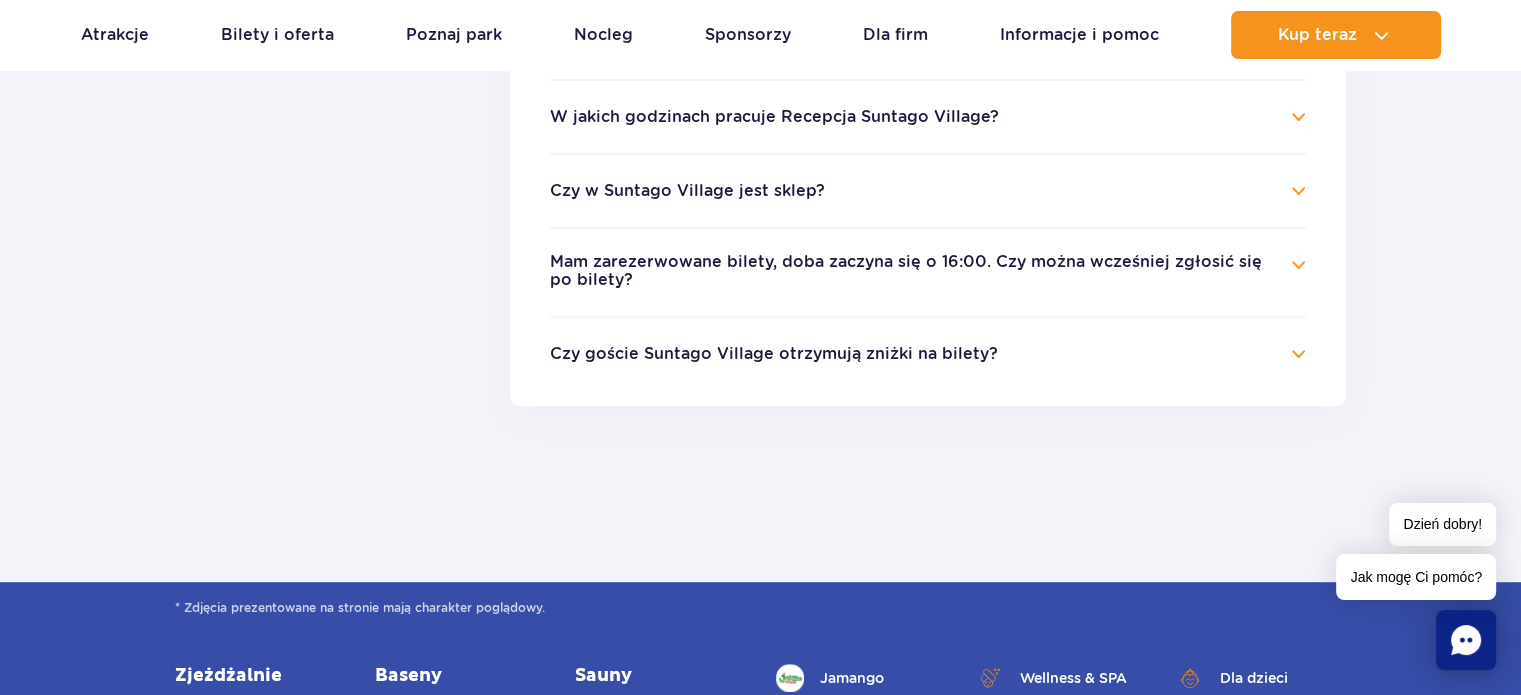 click on "Czy goście Suntago Village otrzymują zniżki na bilety?" at bounding box center (774, 354) 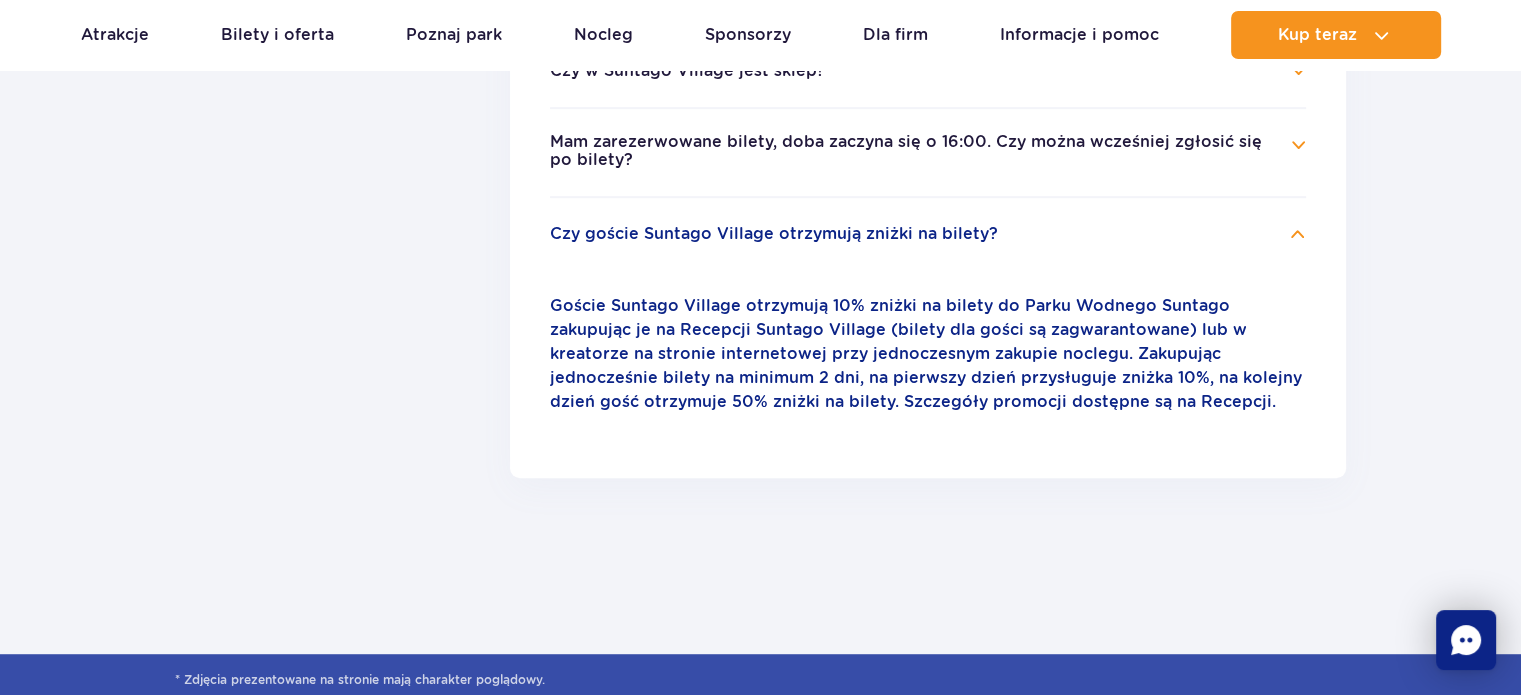 click on "Czy goście Suntago Village otrzymują zniżki na bilety?" at bounding box center (774, 234) 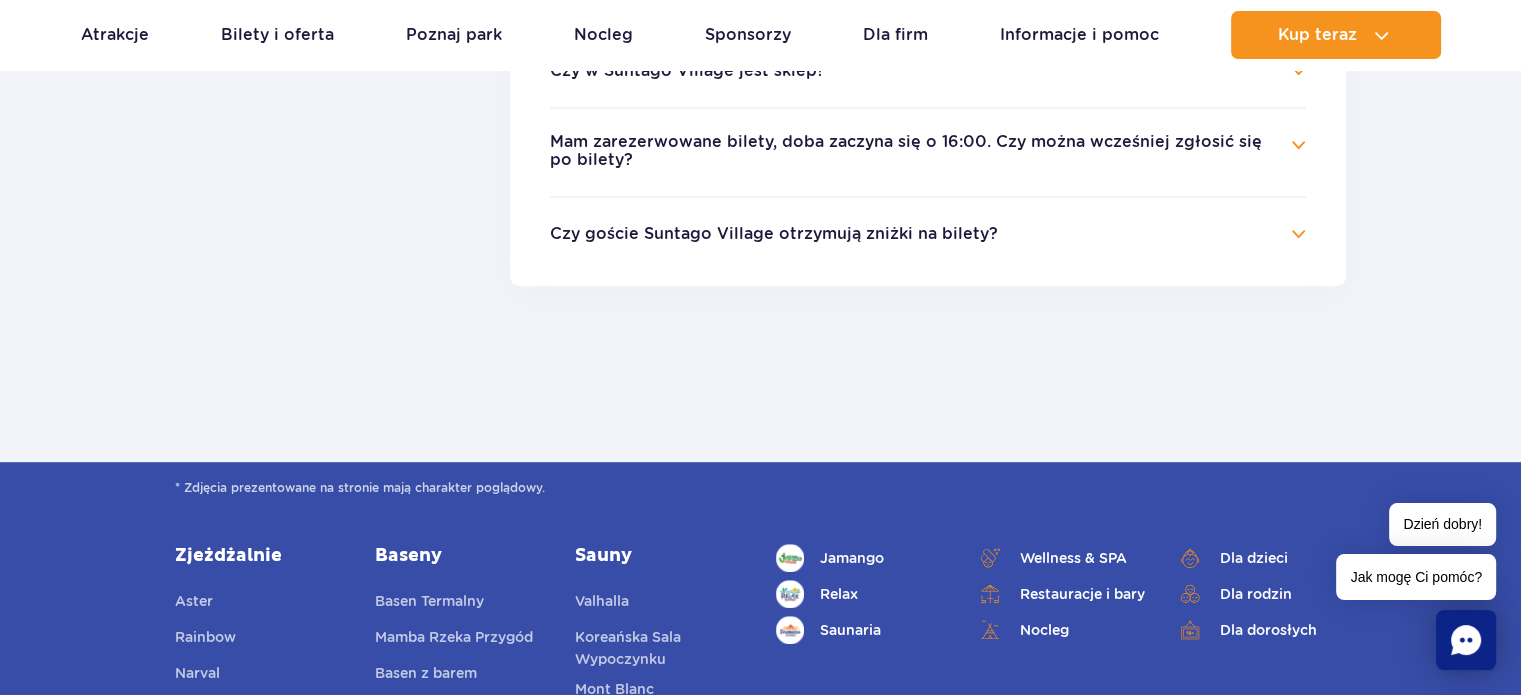 click on "Czy goście Suntago Village otrzymują zniżki na bilety?" at bounding box center (774, 234) 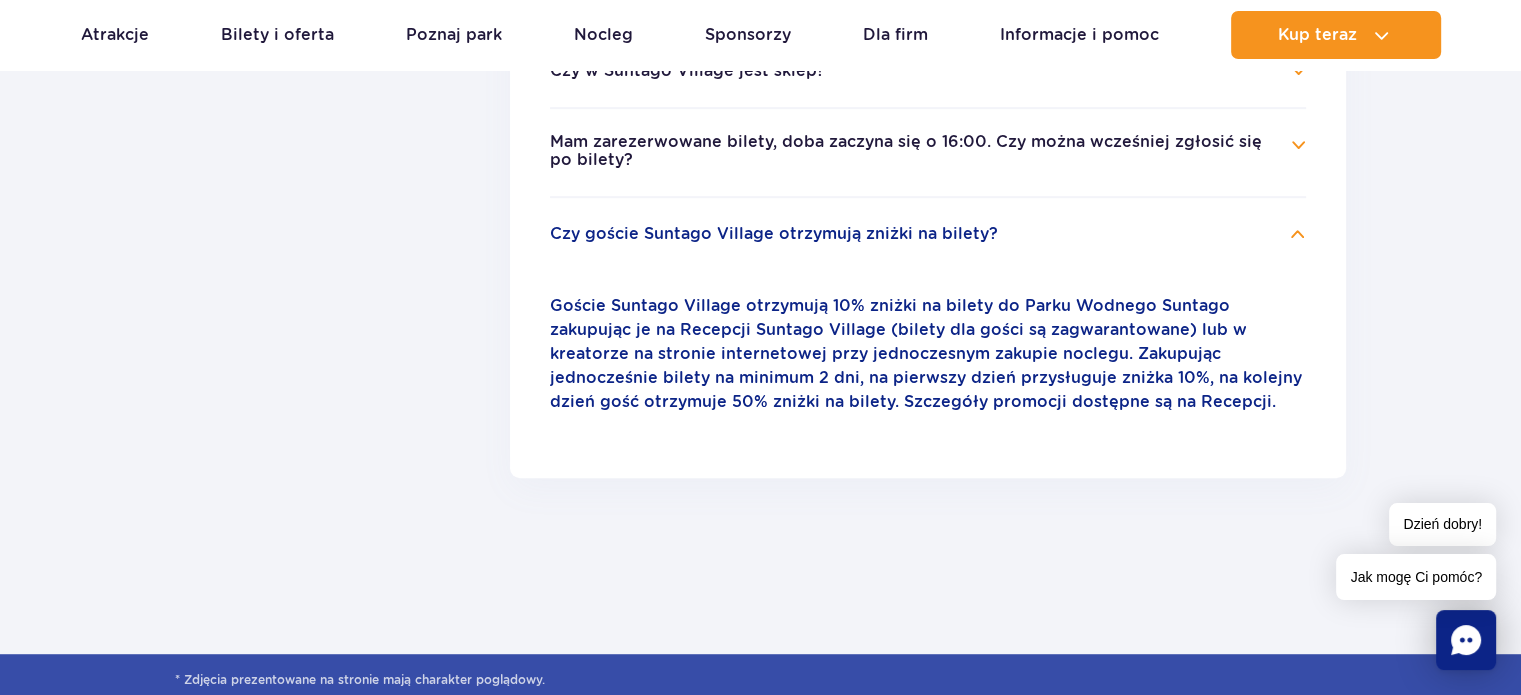 click on "Czy goście Suntago Village otrzymują zniżki na bilety?" at bounding box center [774, 234] 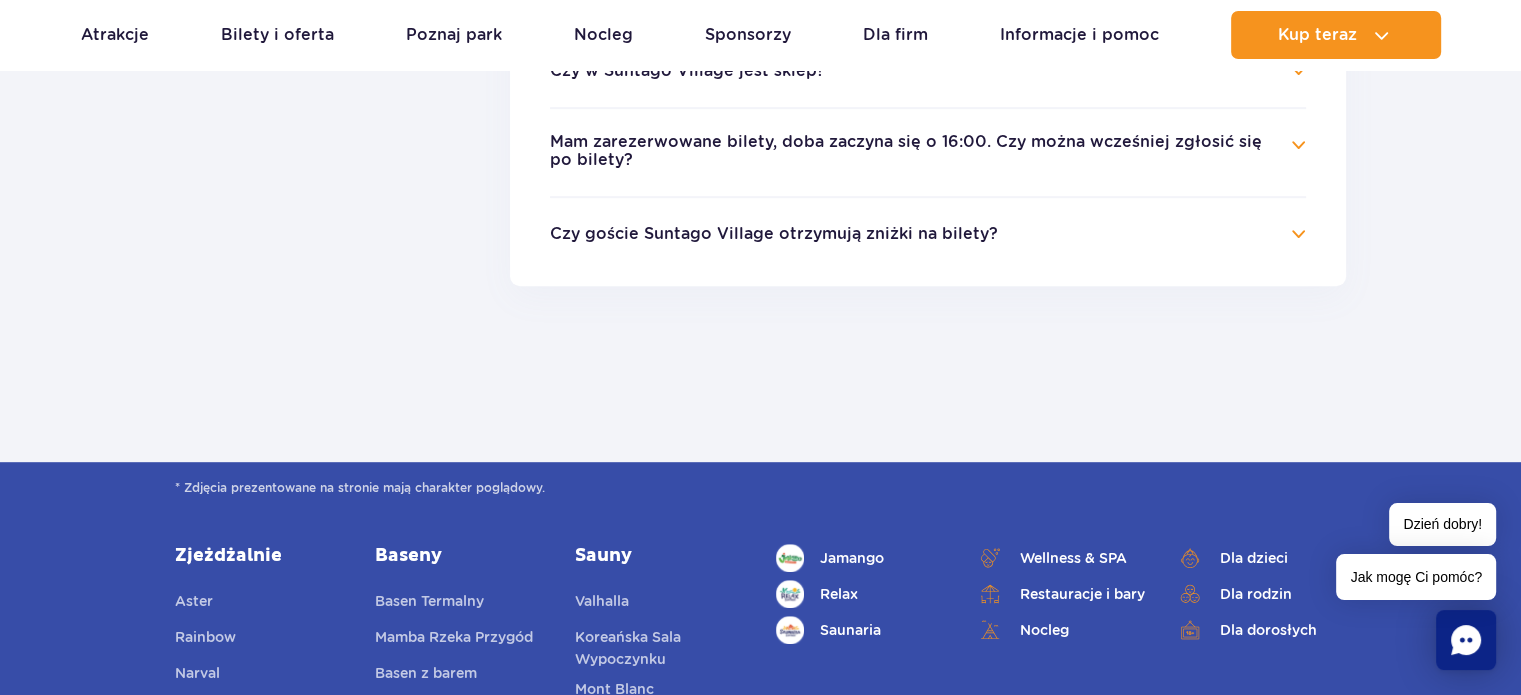 scroll, scrollTop: 943, scrollLeft: 0, axis: vertical 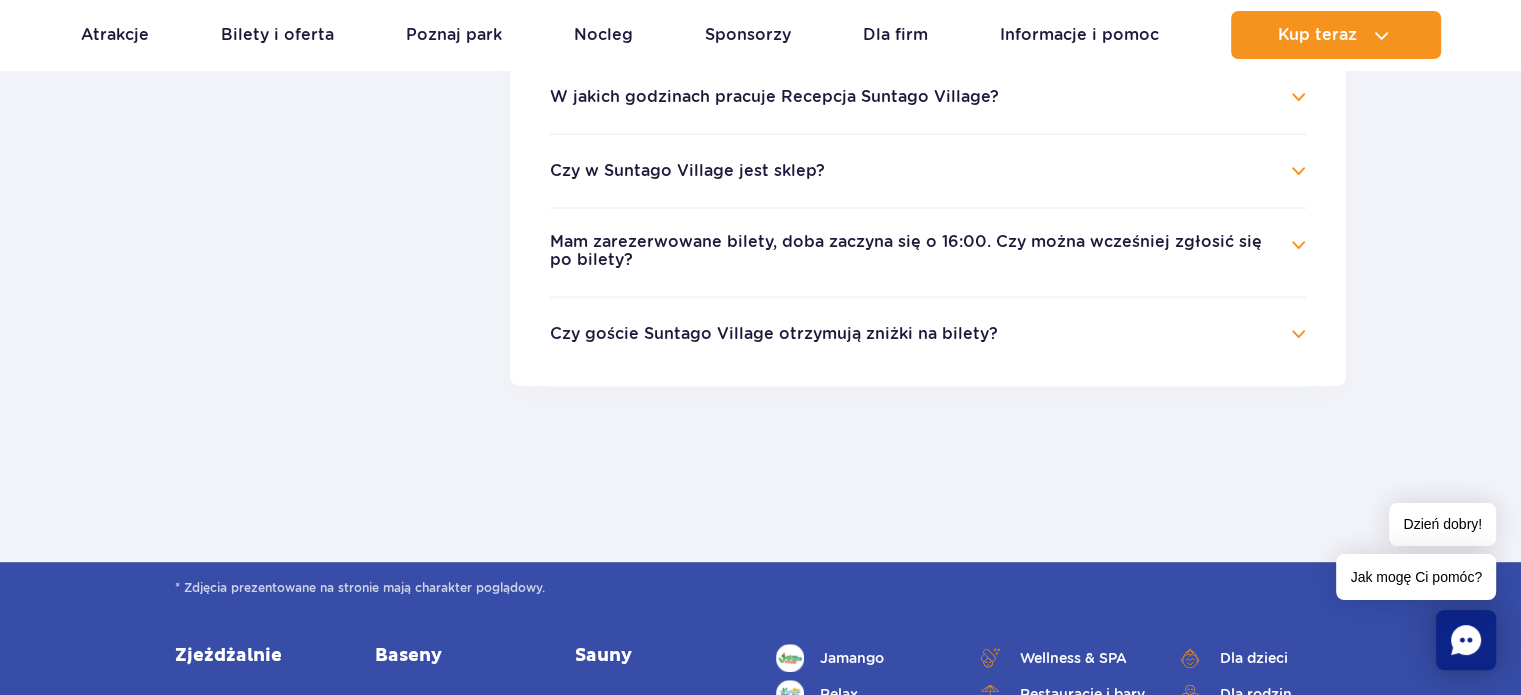 click on "Mam zarezerwowane bilety, doba zaczyna się o 16:00. Czy można wcześniej zgłosić się po bilety?" at bounding box center [913, 251] 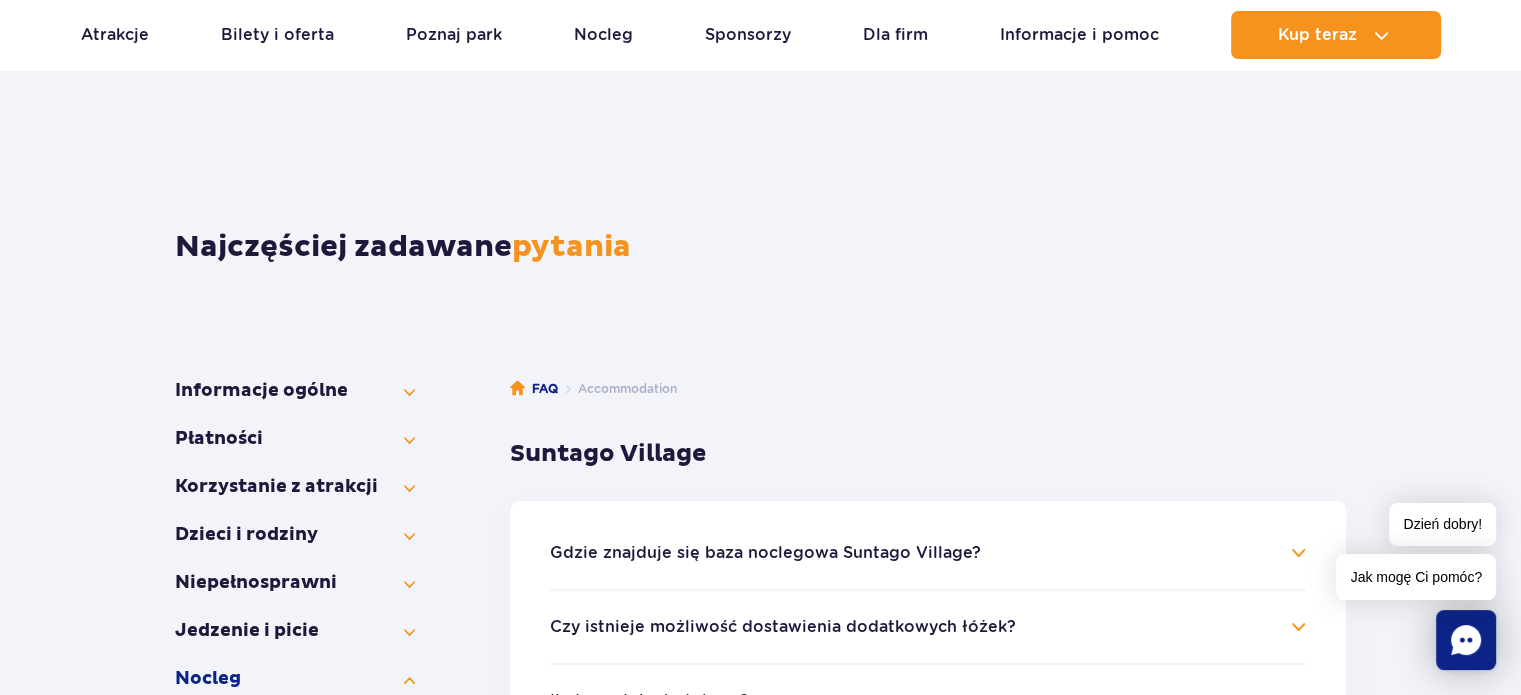 scroll, scrollTop: 0, scrollLeft: 0, axis: both 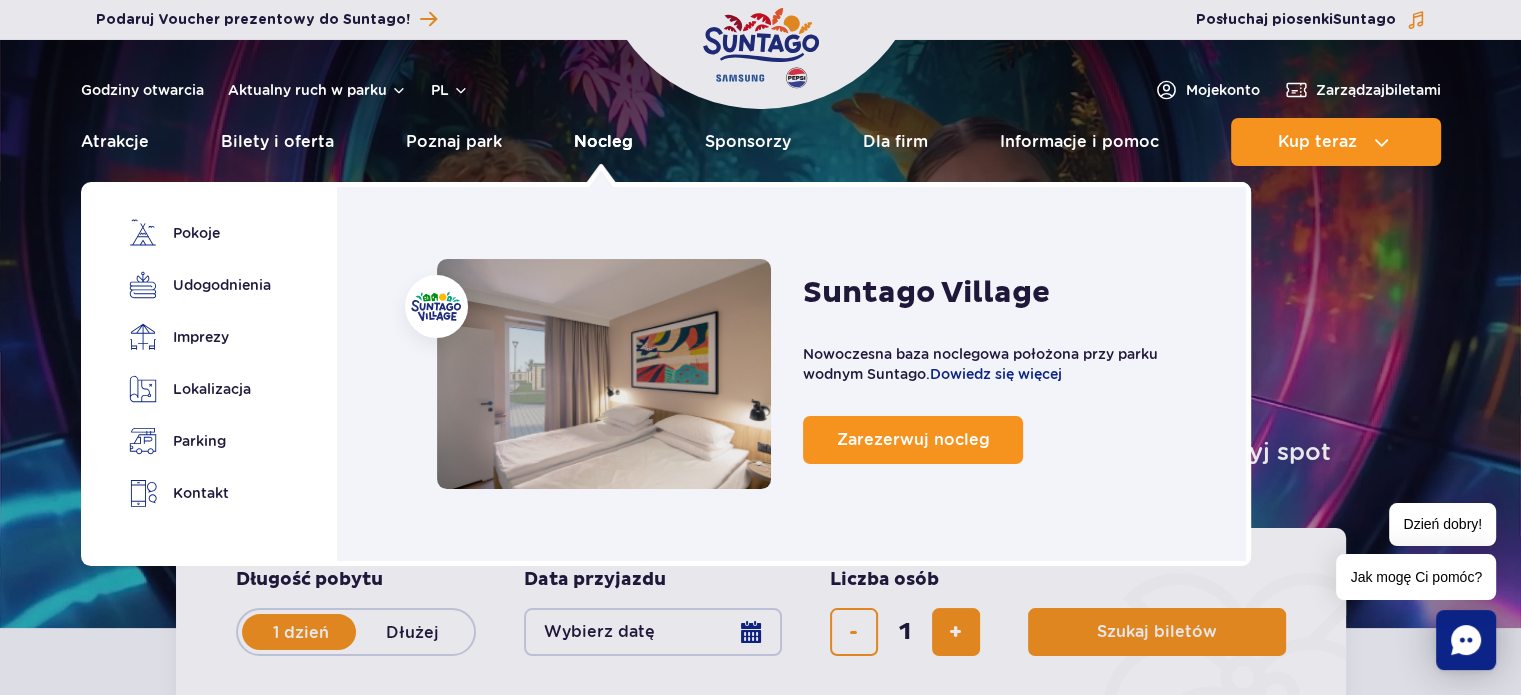 click on "Nocleg" at bounding box center (603, 142) 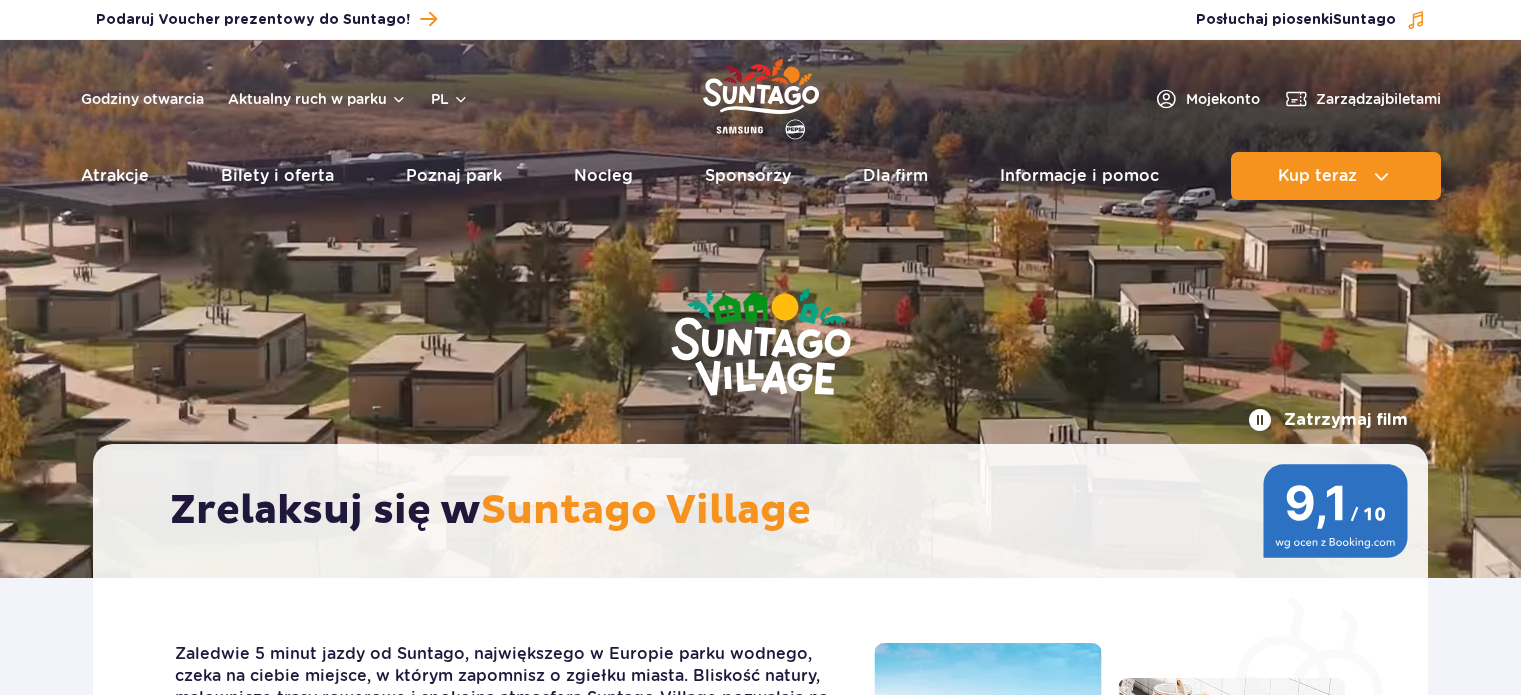 scroll, scrollTop: 0, scrollLeft: 0, axis: both 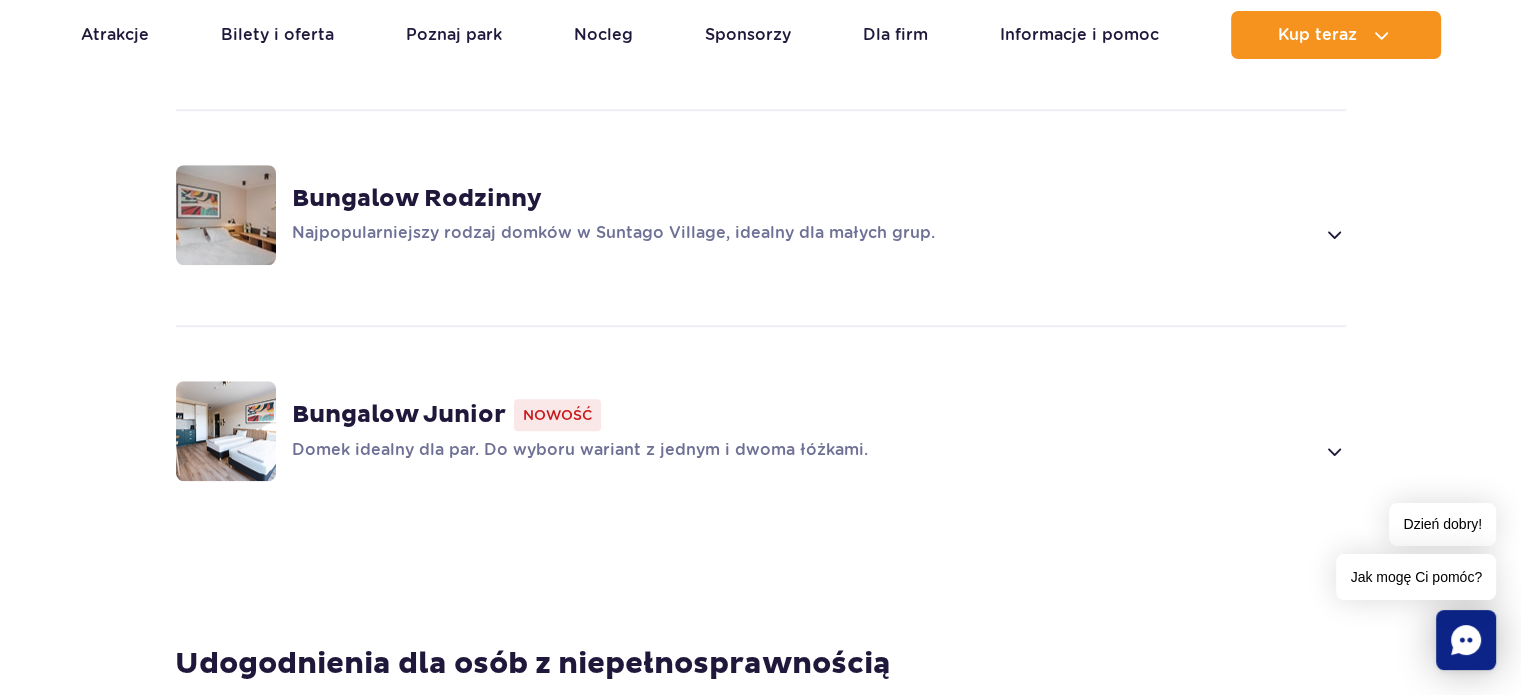 click on "Nowość" at bounding box center (557, 415) 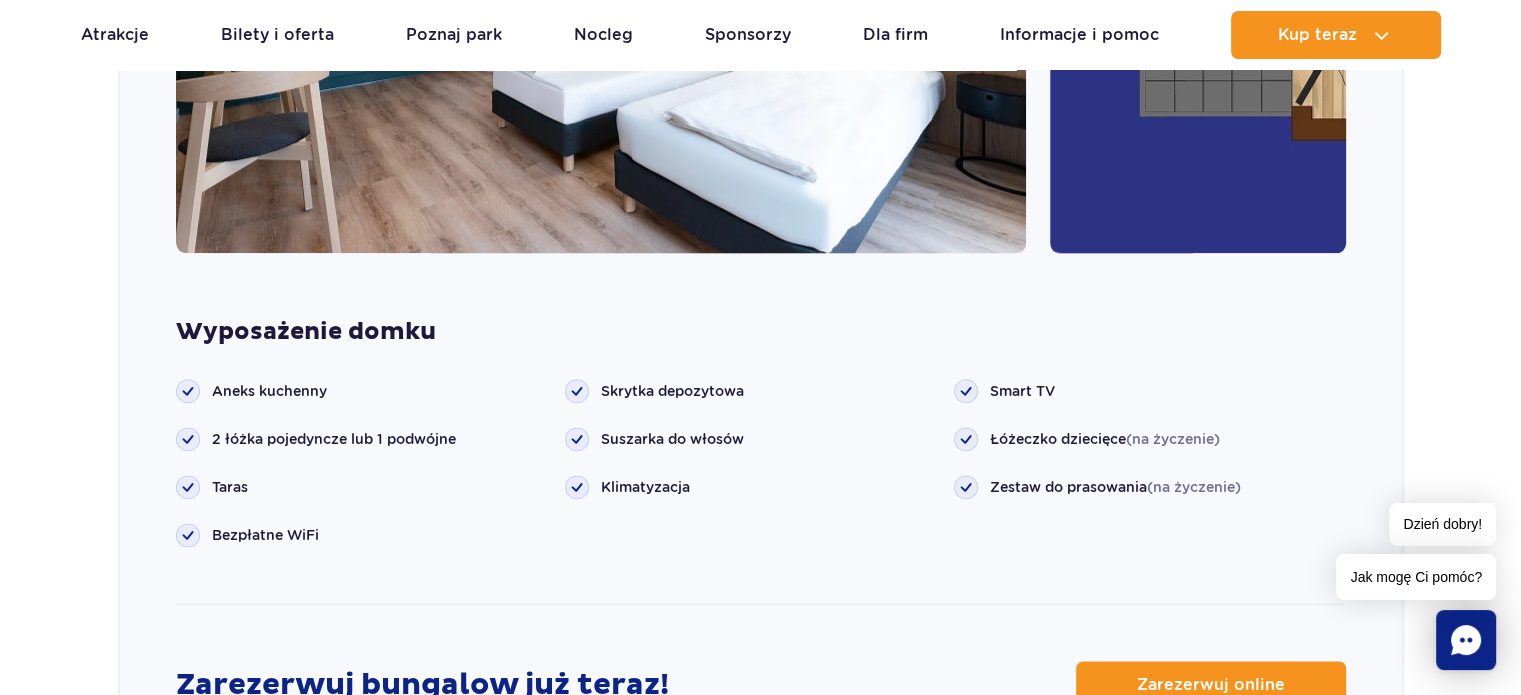 scroll, scrollTop: 2126, scrollLeft: 0, axis: vertical 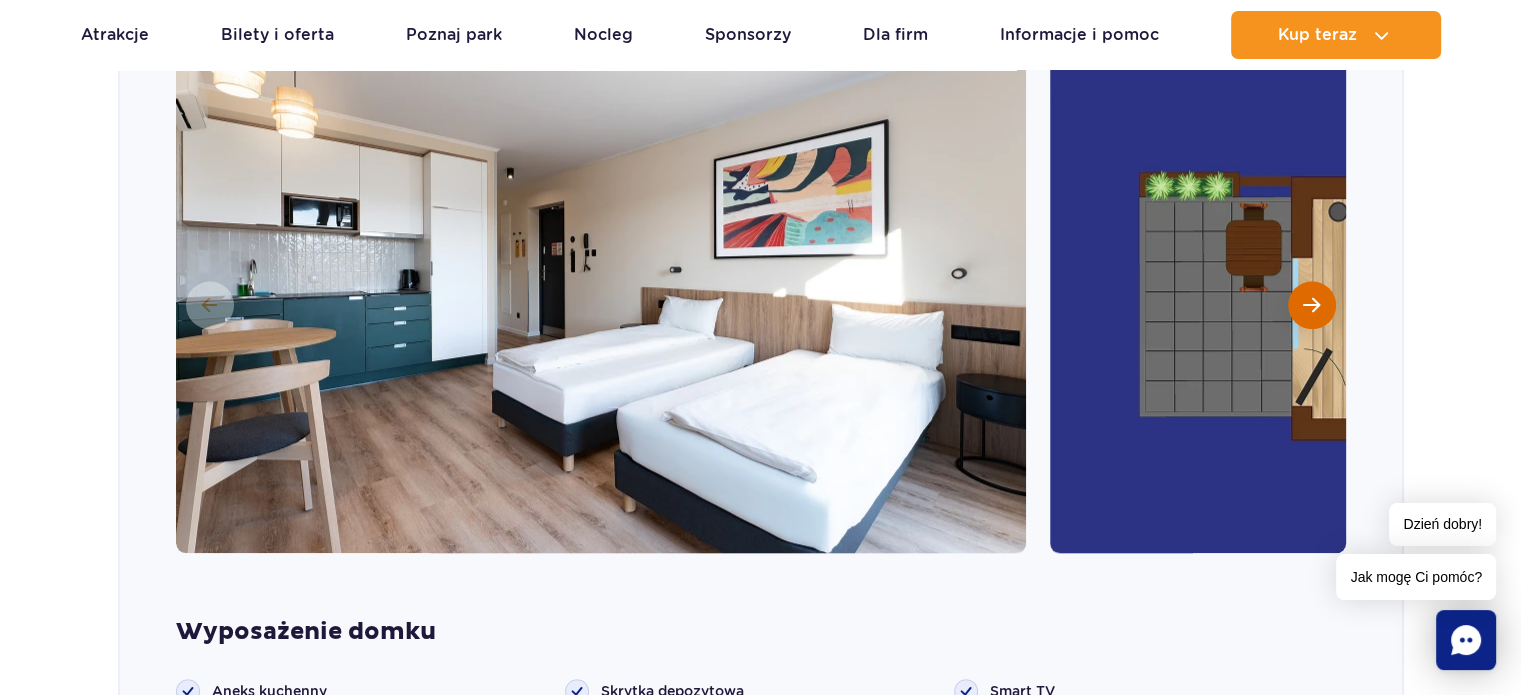 click at bounding box center (1312, 305) 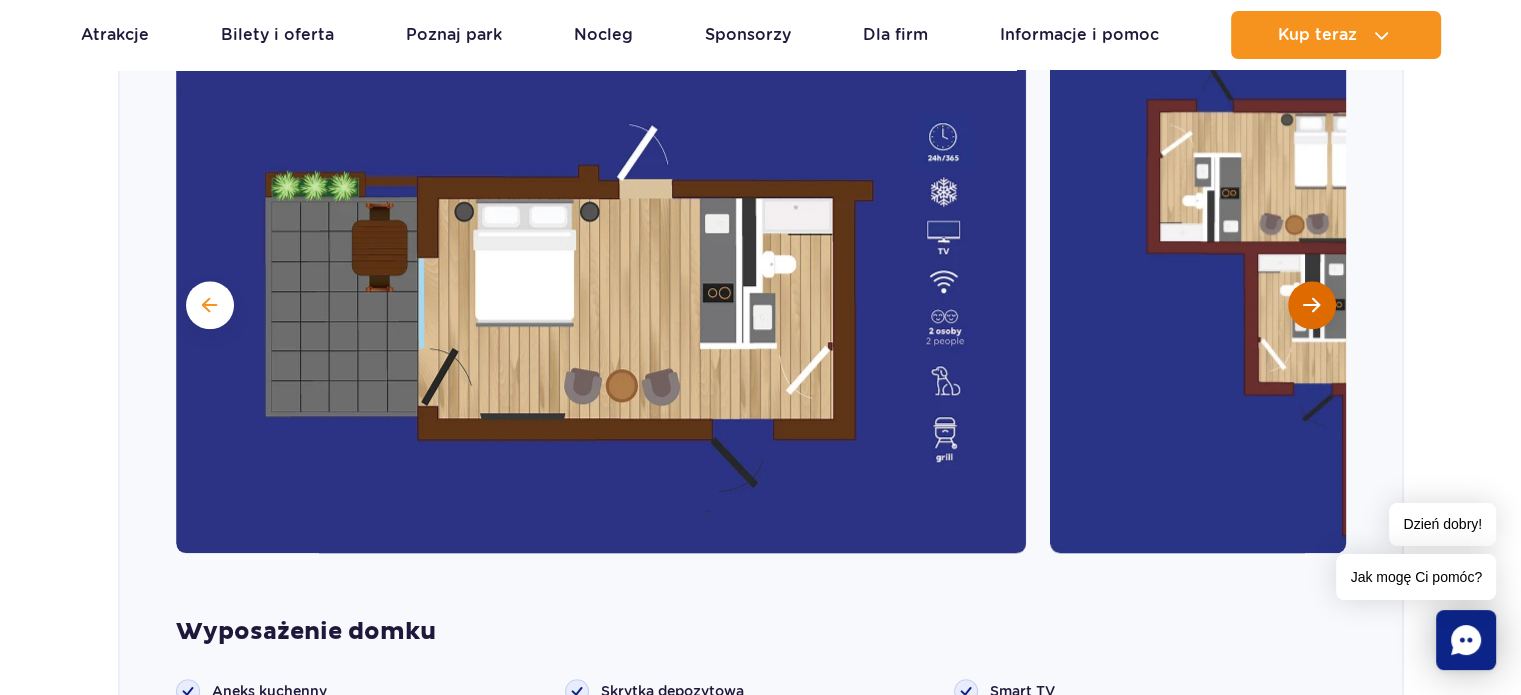 click at bounding box center (1312, 305) 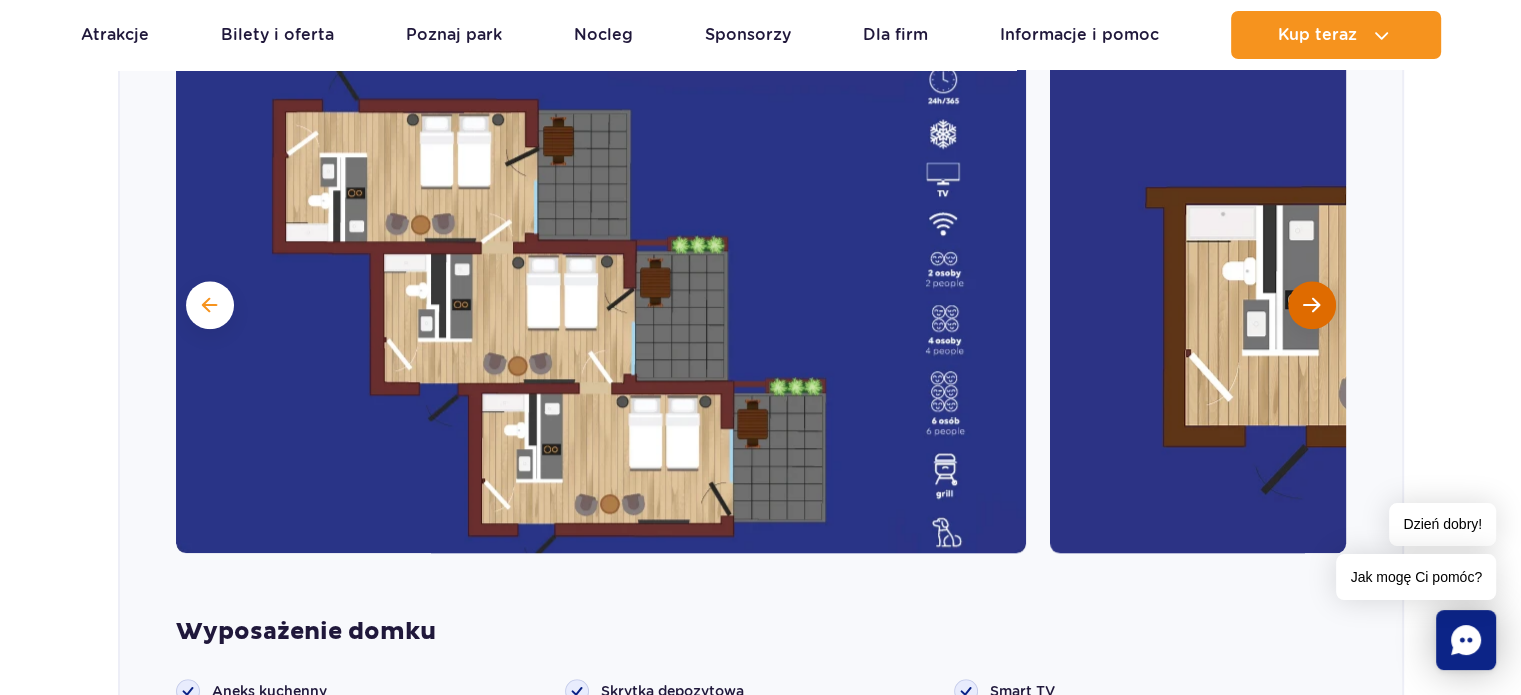 click at bounding box center (1312, 305) 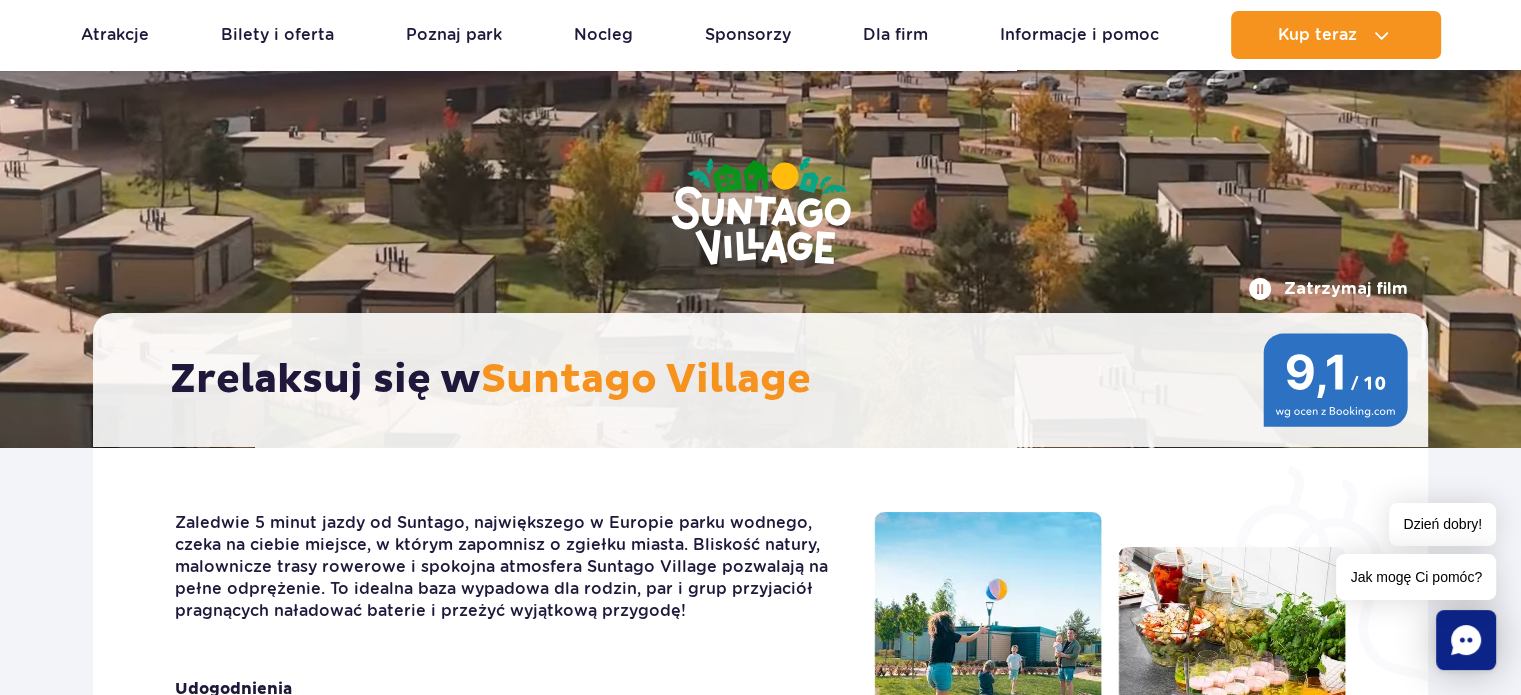 scroll, scrollTop: 0, scrollLeft: 0, axis: both 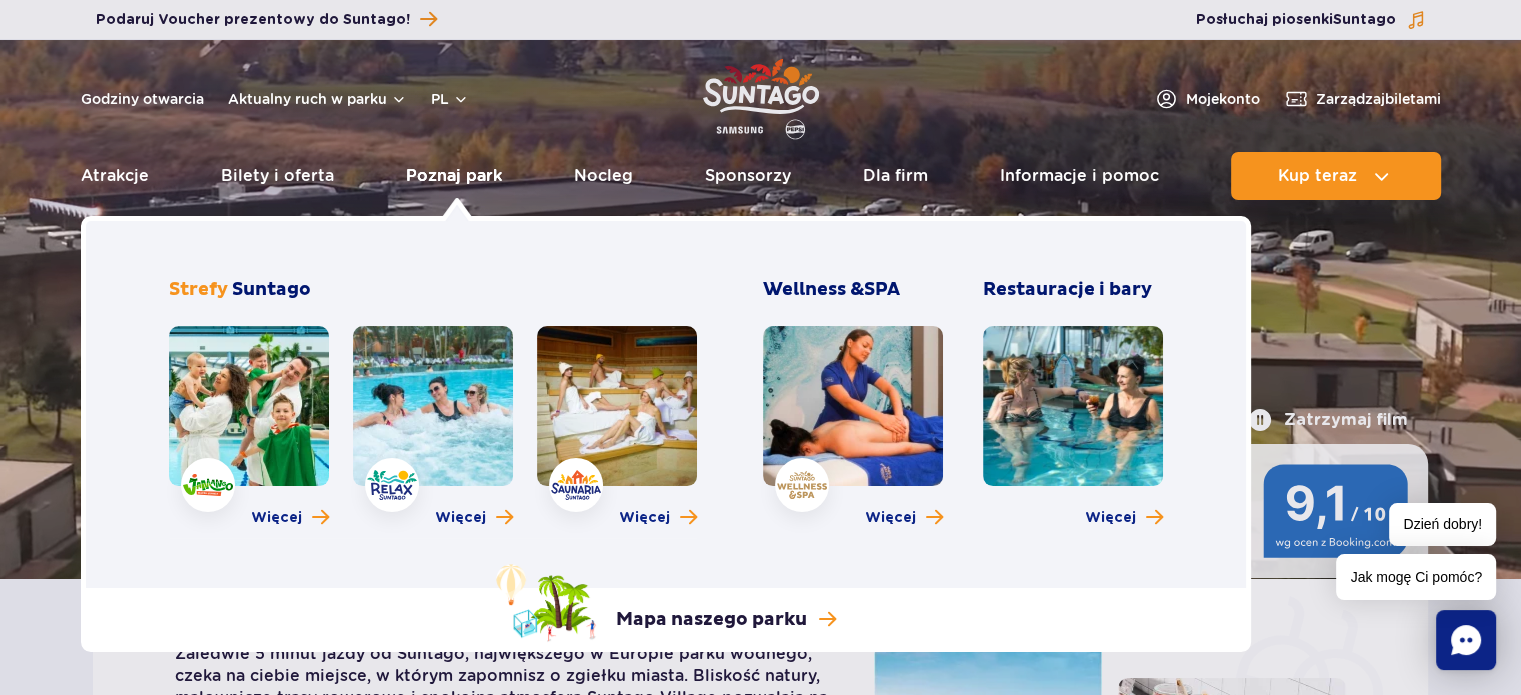 click on "Poznaj park" at bounding box center [454, 176] 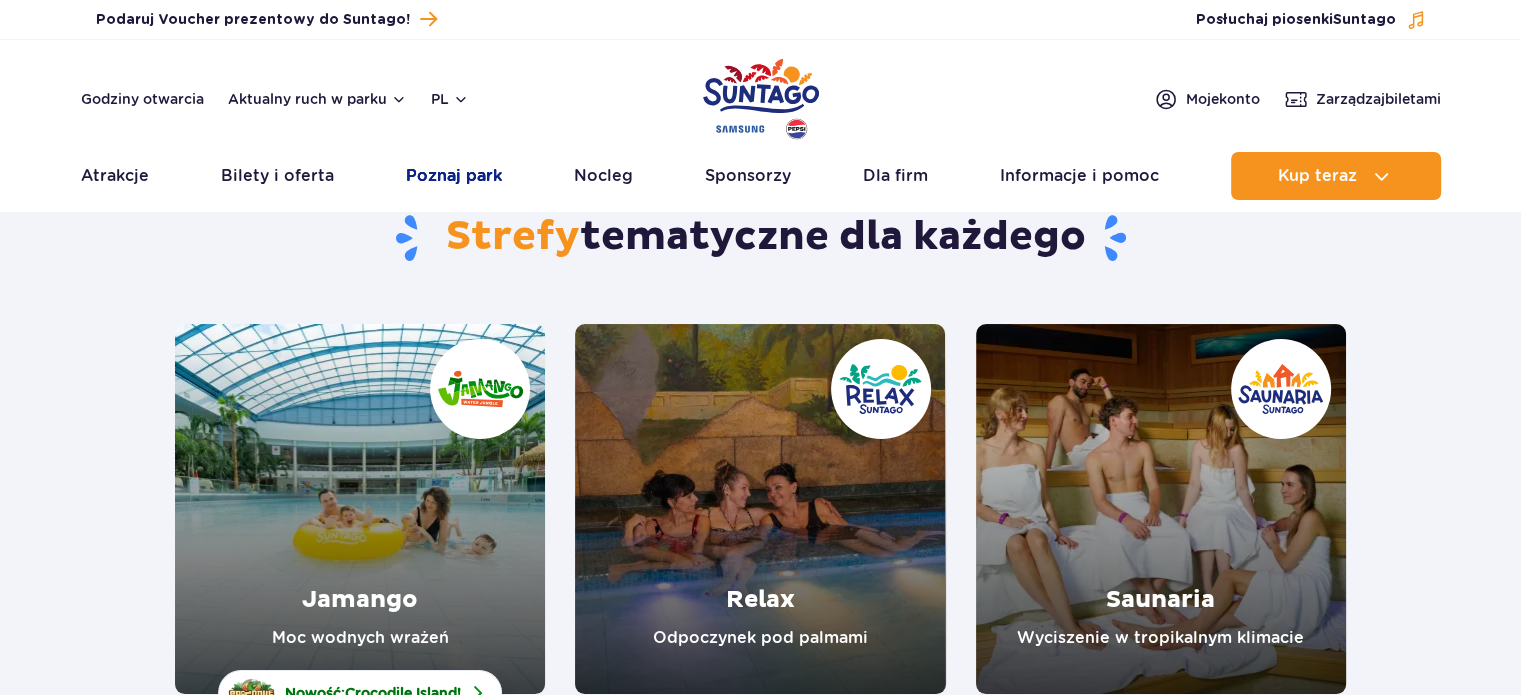 scroll, scrollTop: 222, scrollLeft: 0, axis: vertical 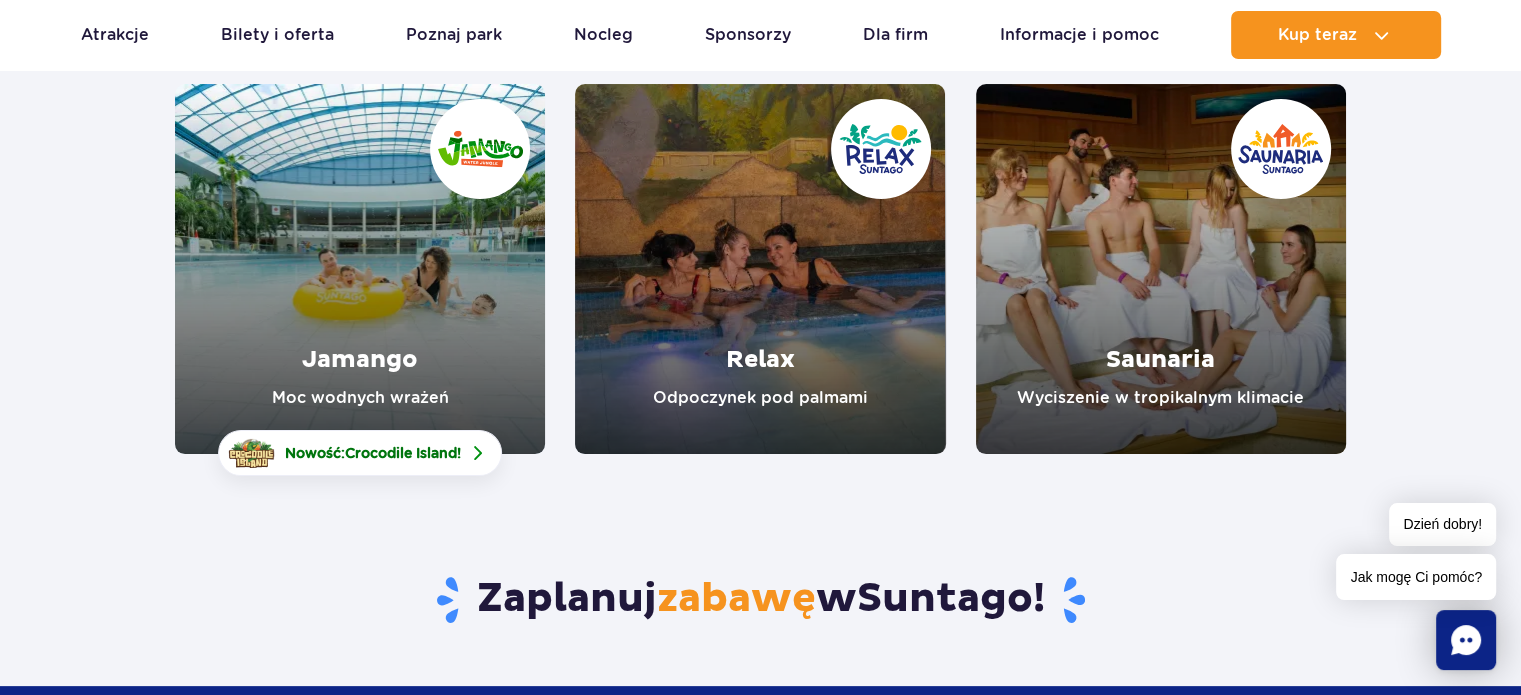click at bounding box center [760, 269] 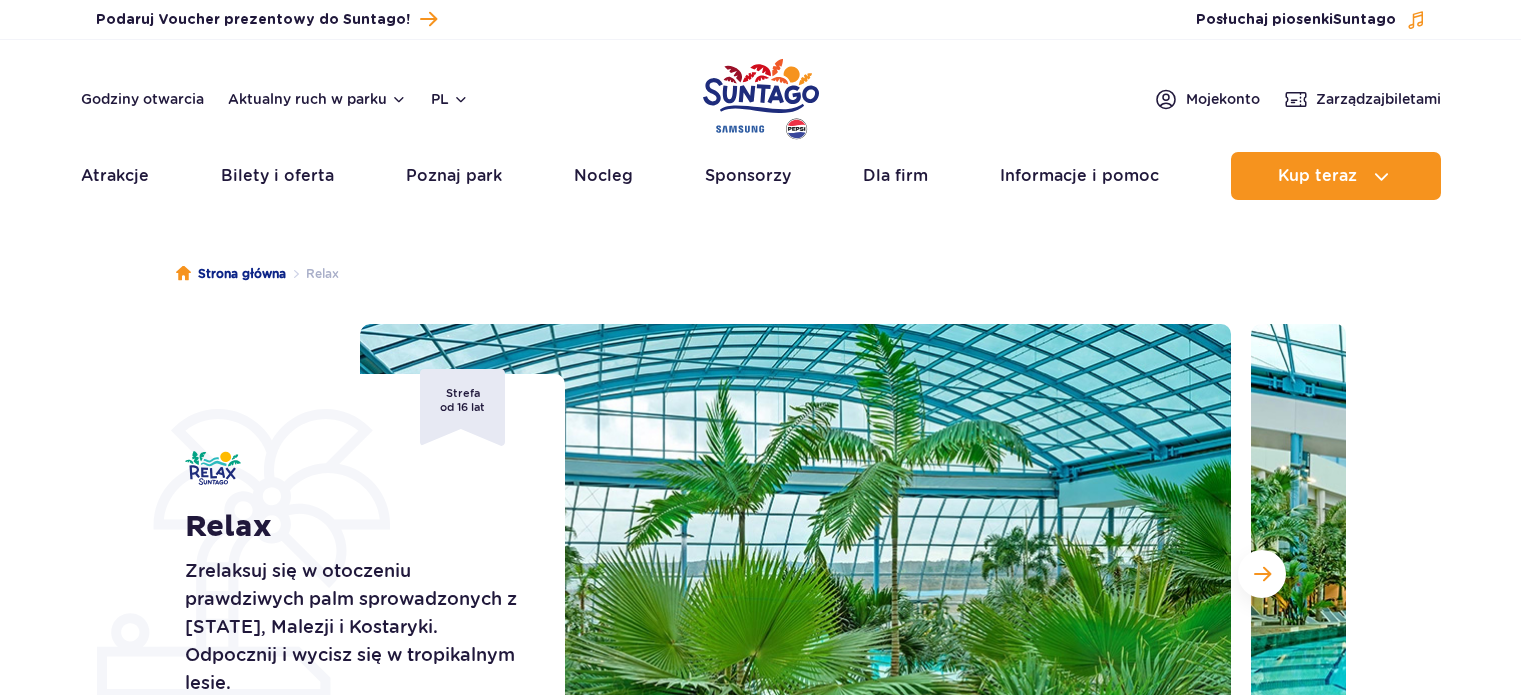 scroll, scrollTop: 400, scrollLeft: 0, axis: vertical 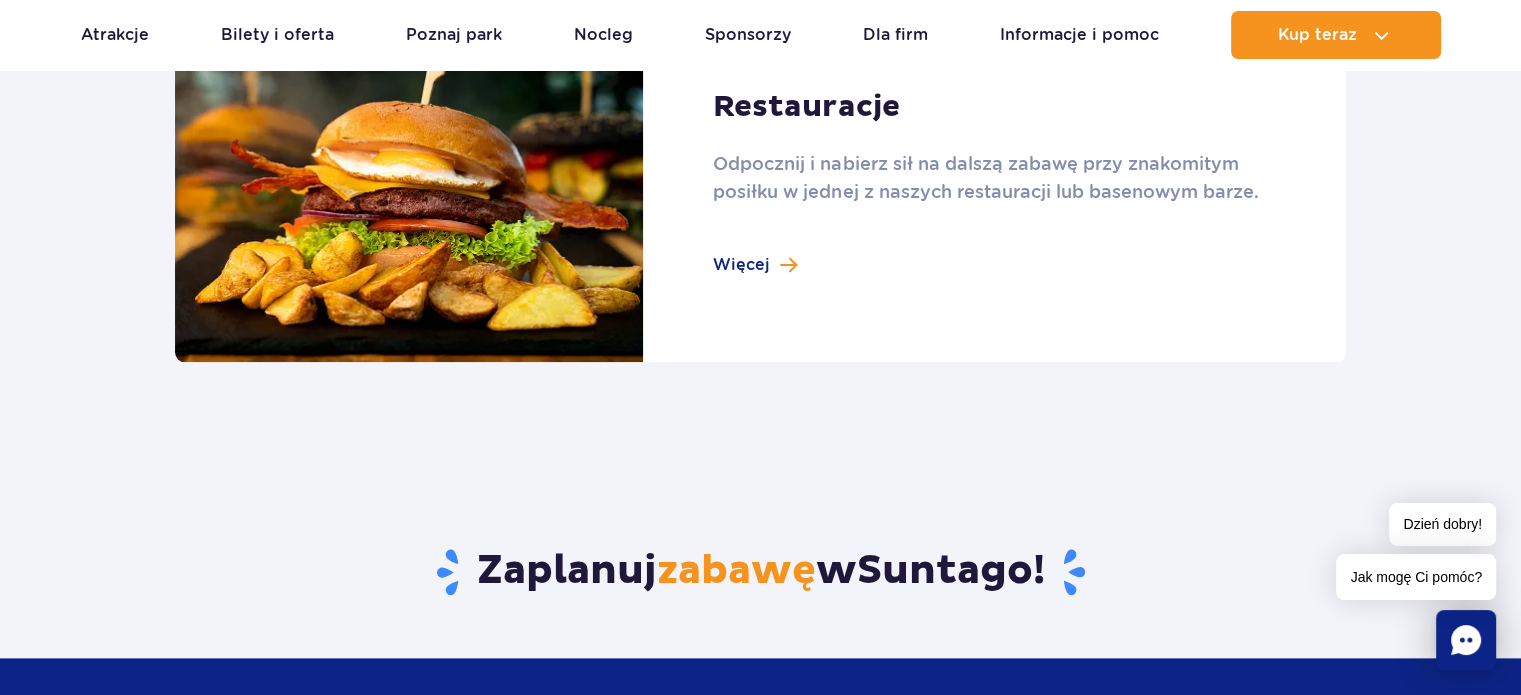 click at bounding box center [760, 183] 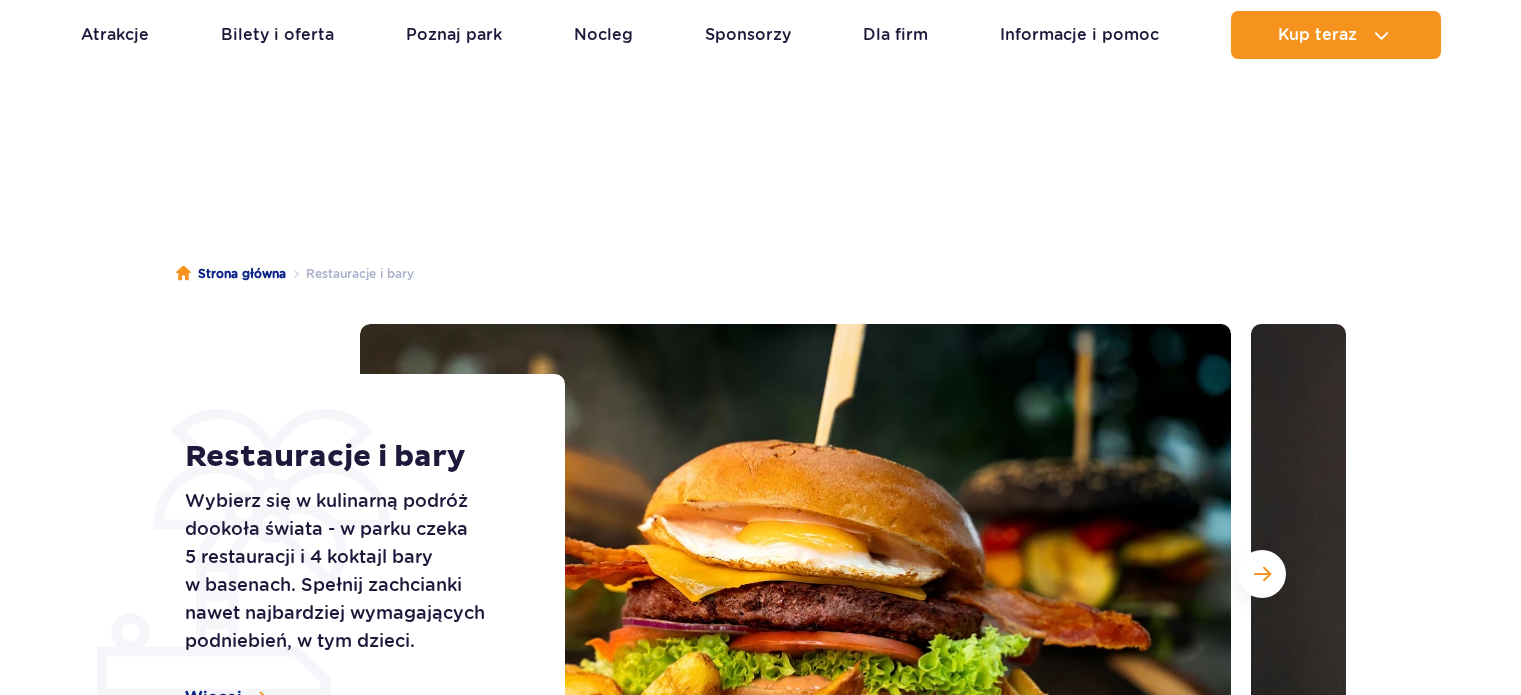 scroll, scrollTop: 200, scrollLeft: 0, axis: vertical 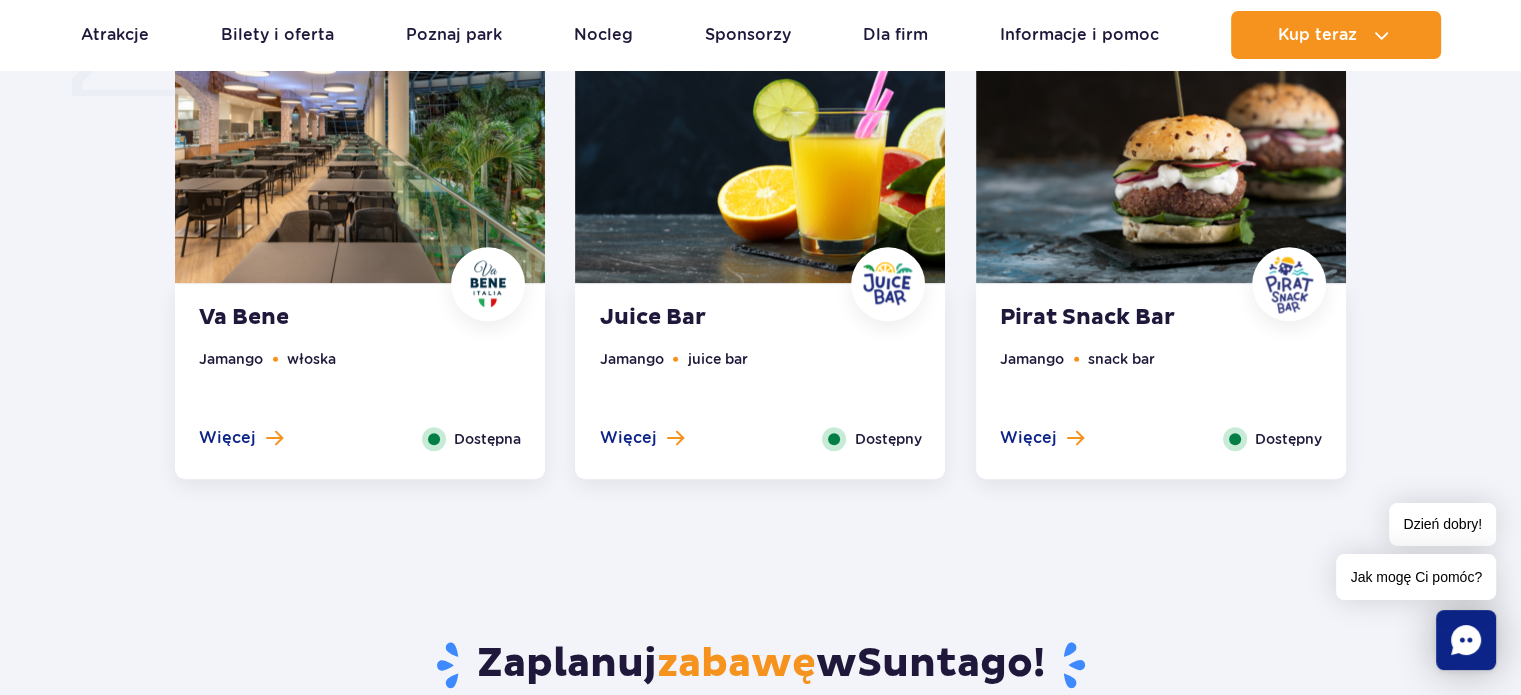 click on "Juice Bar
[BRAND]
juice bar
Więcej
Zamknij
Dostępny" at bounding box center [760, 381] 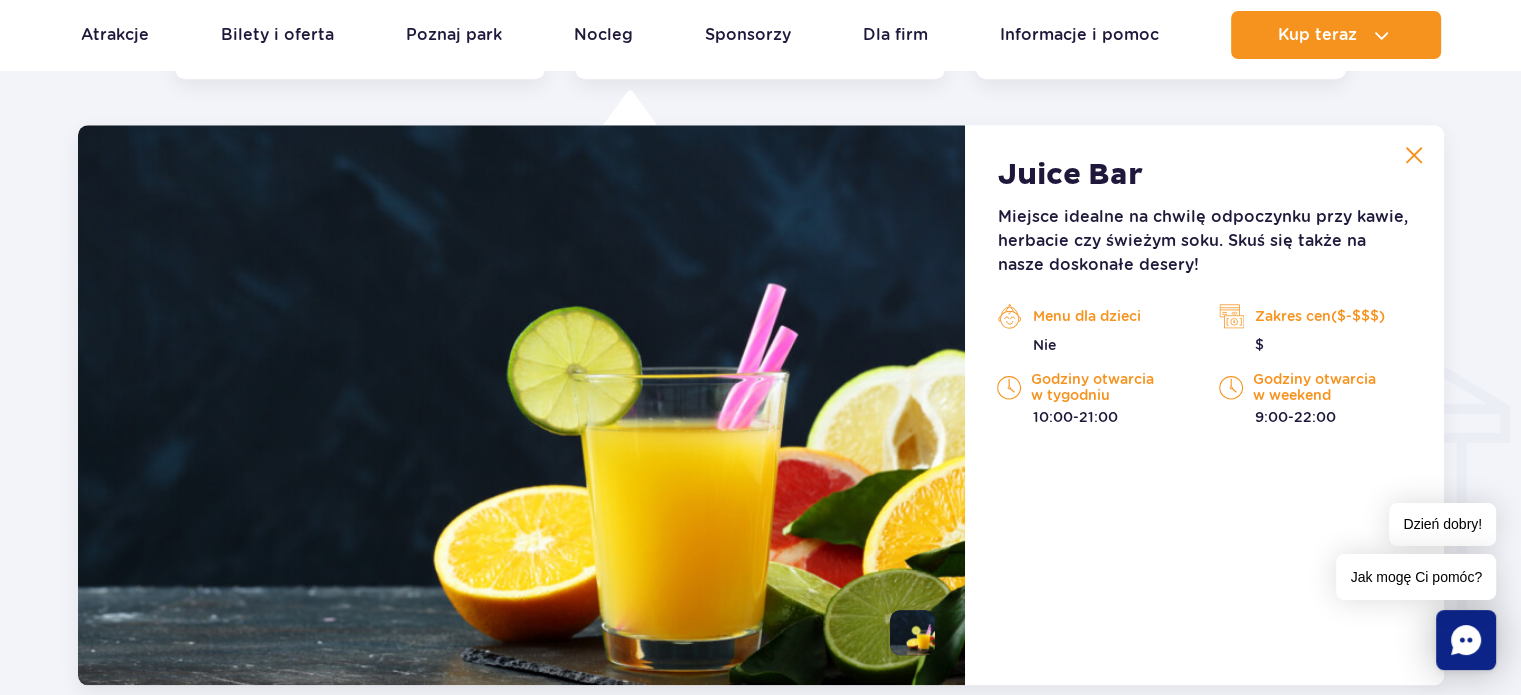 scroll, scrollTop: 2104, scrollLeft: 0, axis: vertical 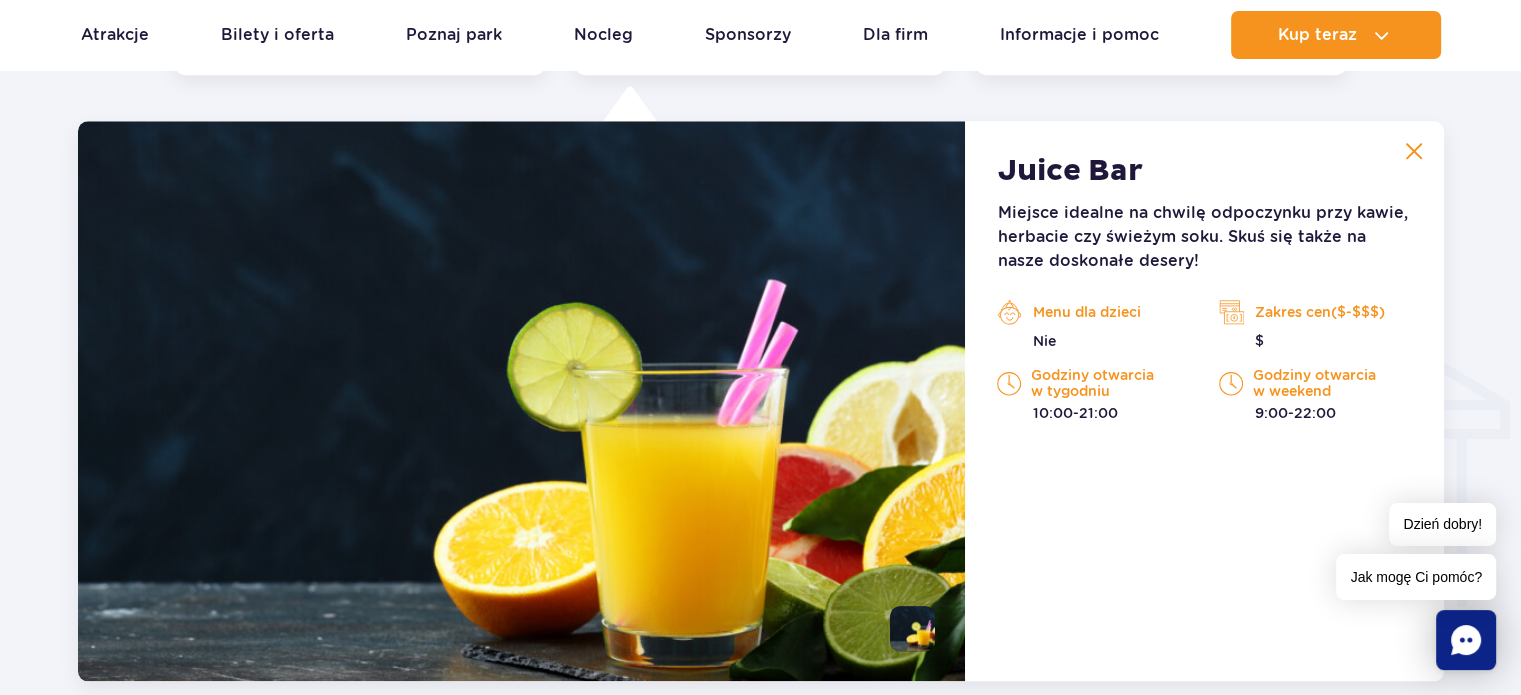 click at bounding box center [1414, 151] 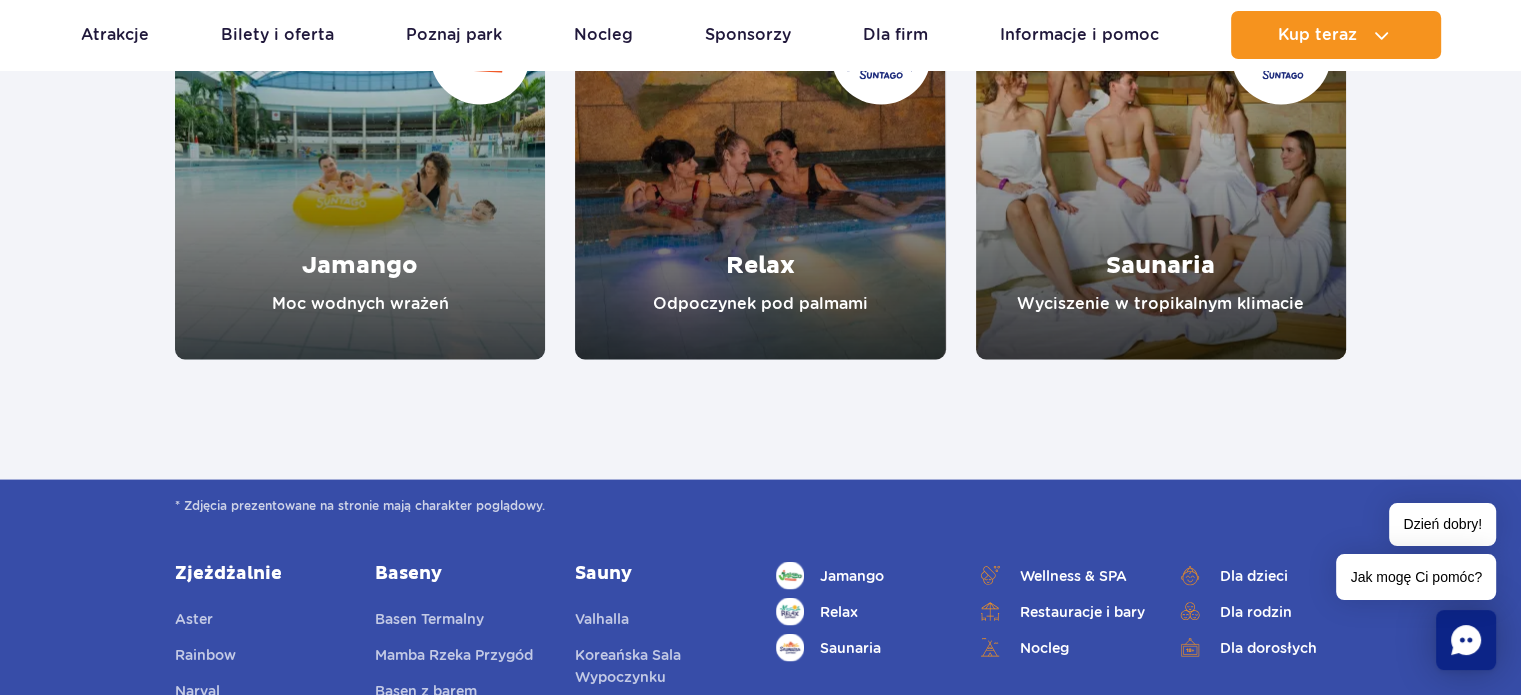 scroll, scrollTop: 4004, scrollLeft: 0, axis: vertical 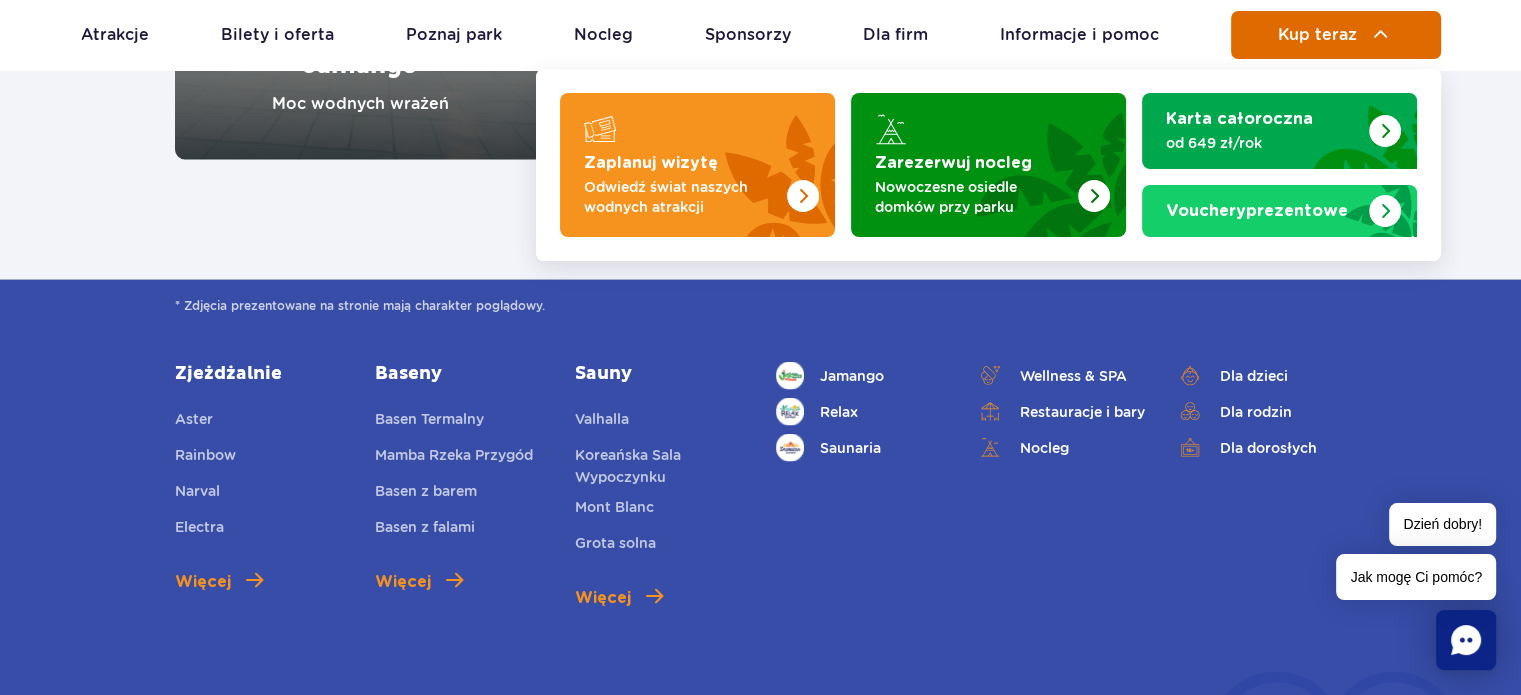 click on "Kup teraz" at bounding box center (1336, 35) 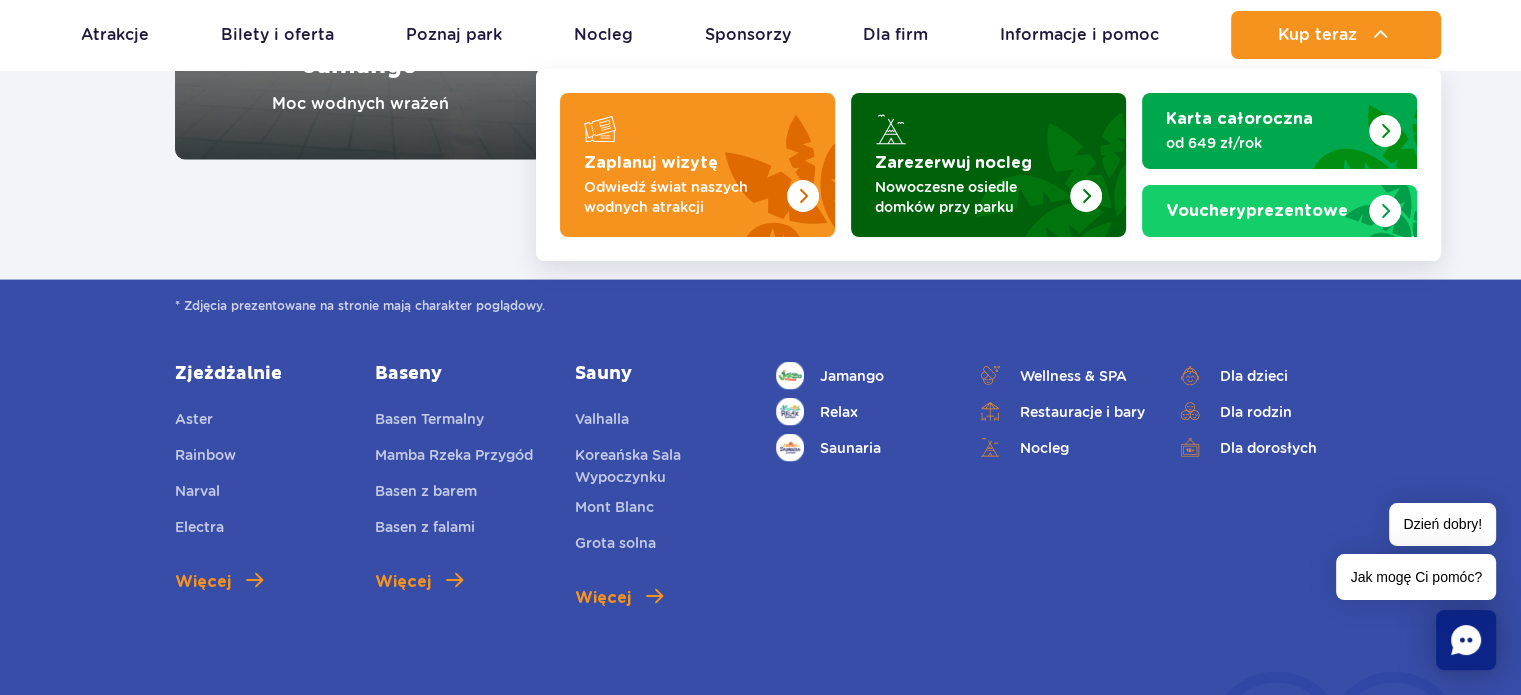 click on "Zarezerwuj nocleg" at bounding box center (953, 163) 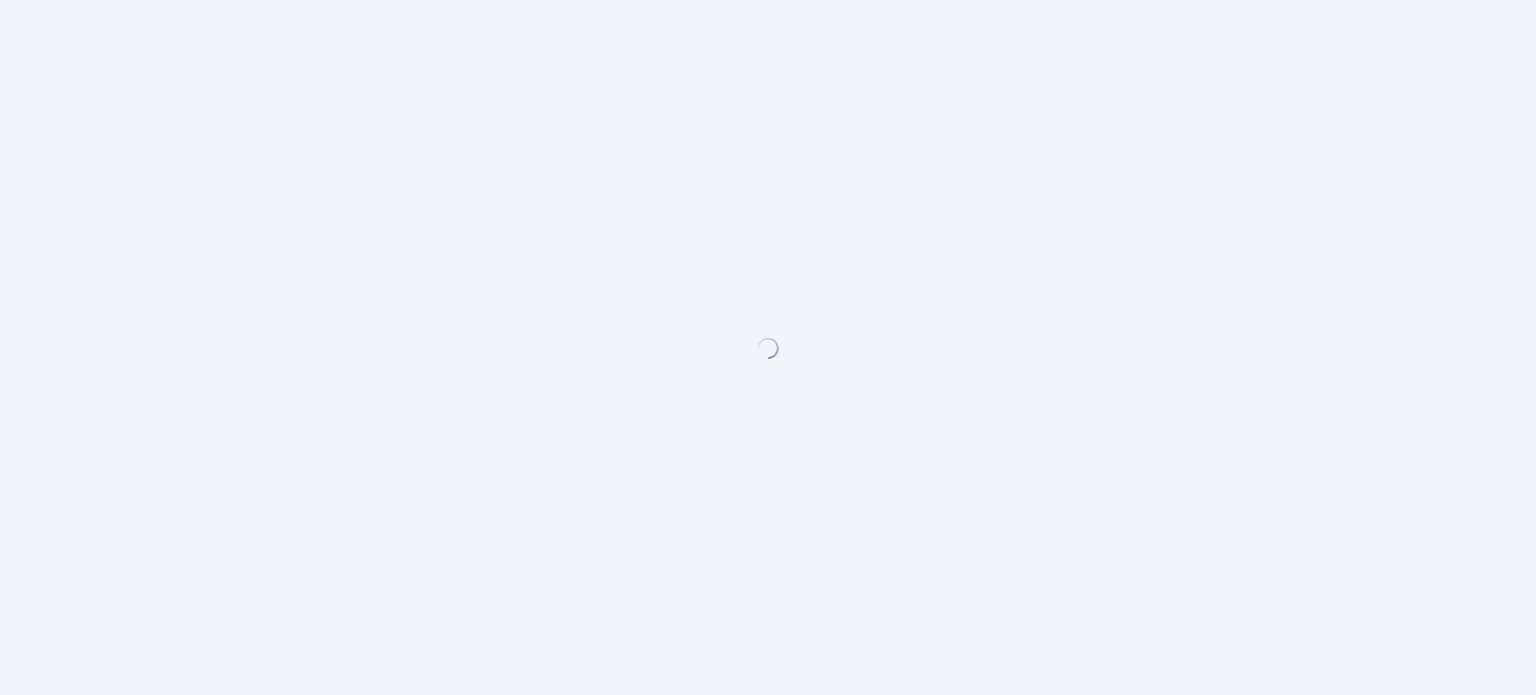 scroll, scrollTop: 0, scrollLeft: 0, axis: both 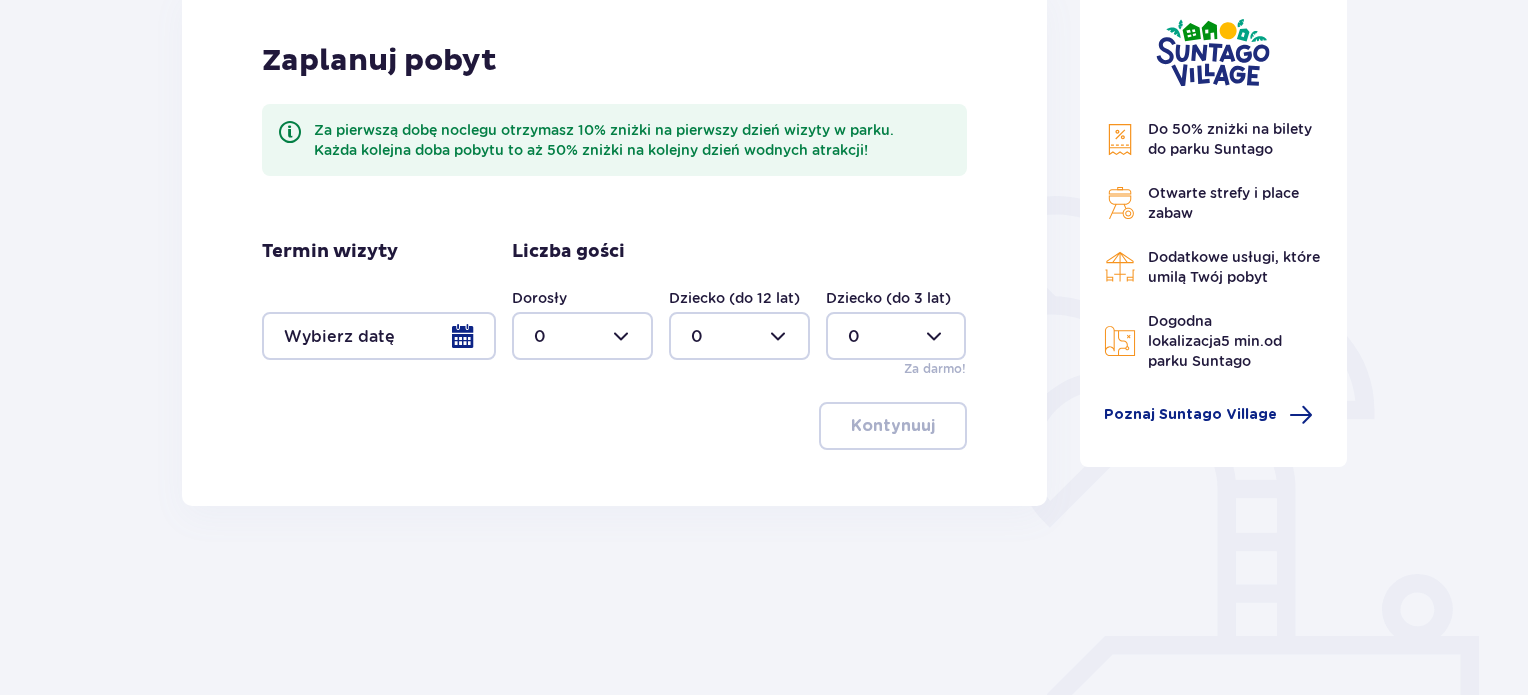 click at bounding box center [379, 336] 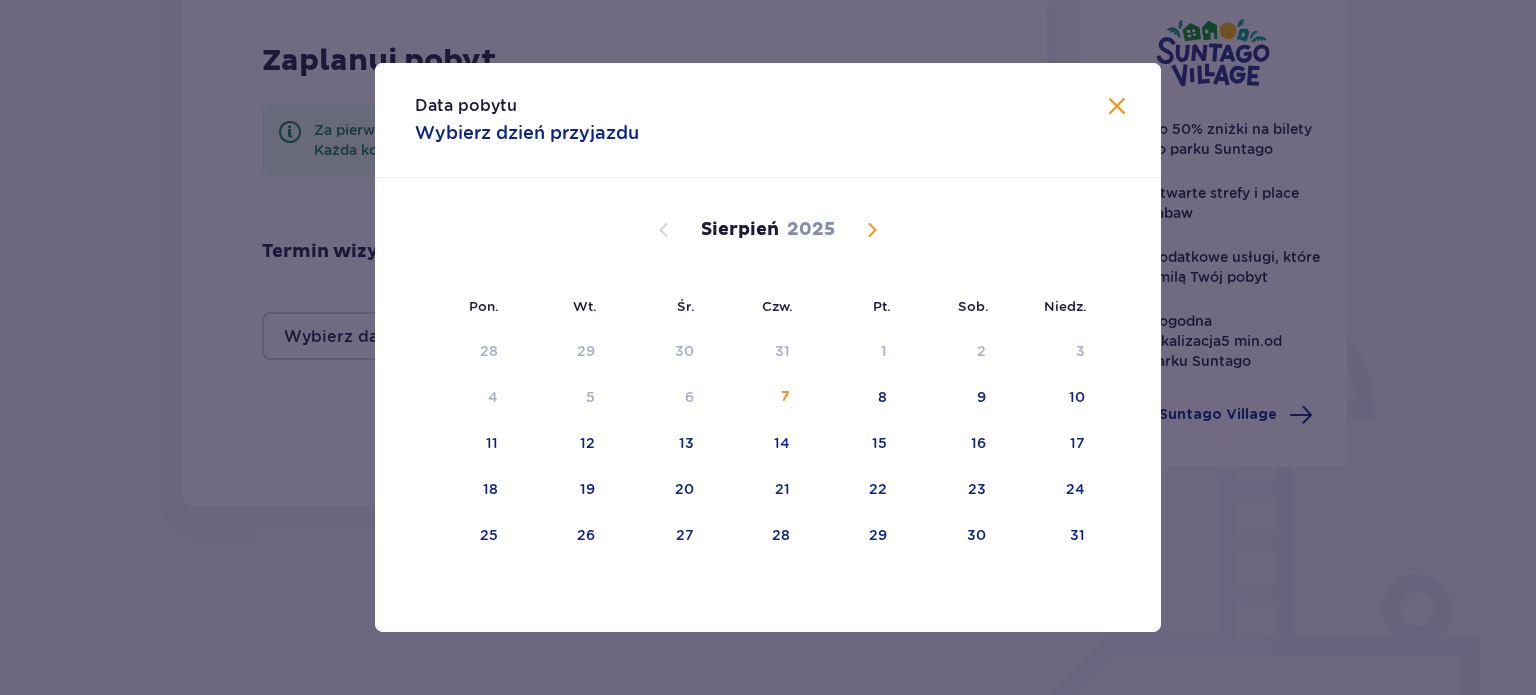 click at bounding box center (872, 230) 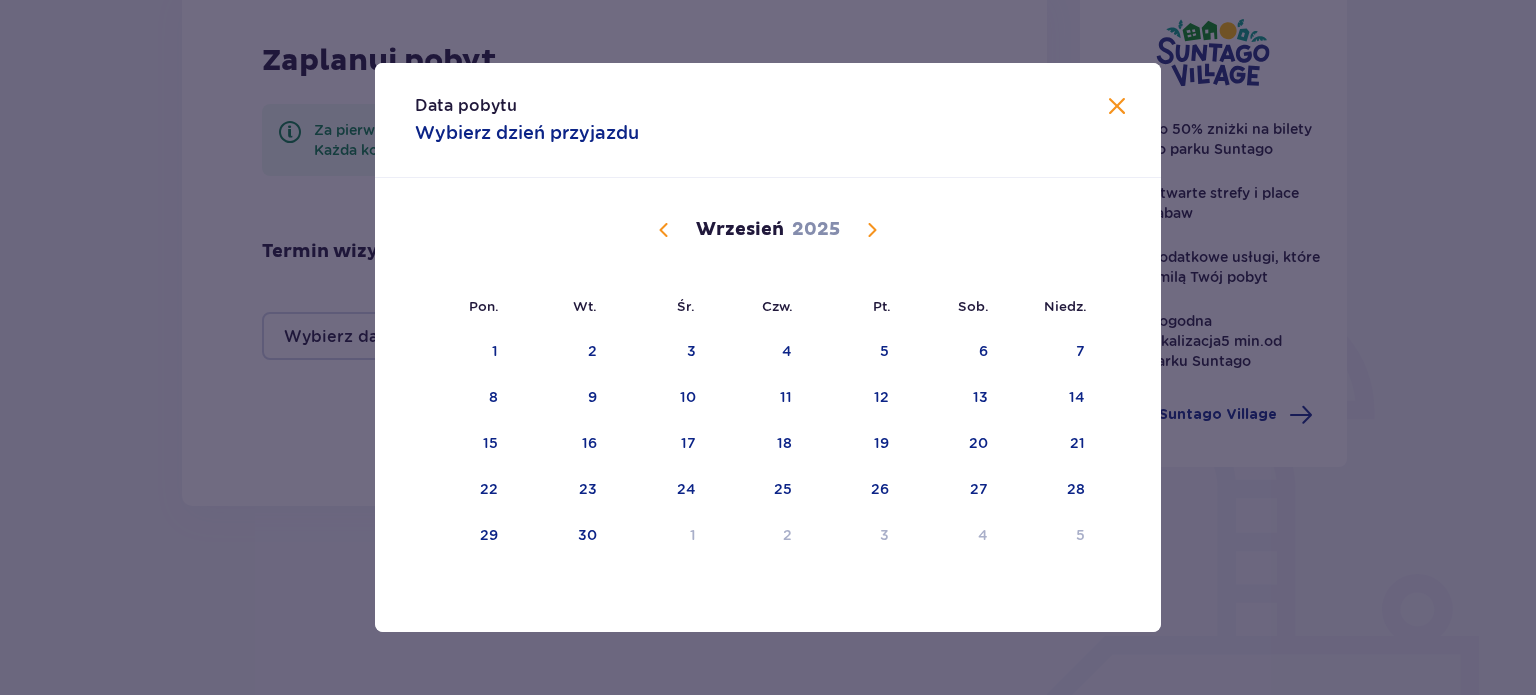 click at bounding box center [872, 230] 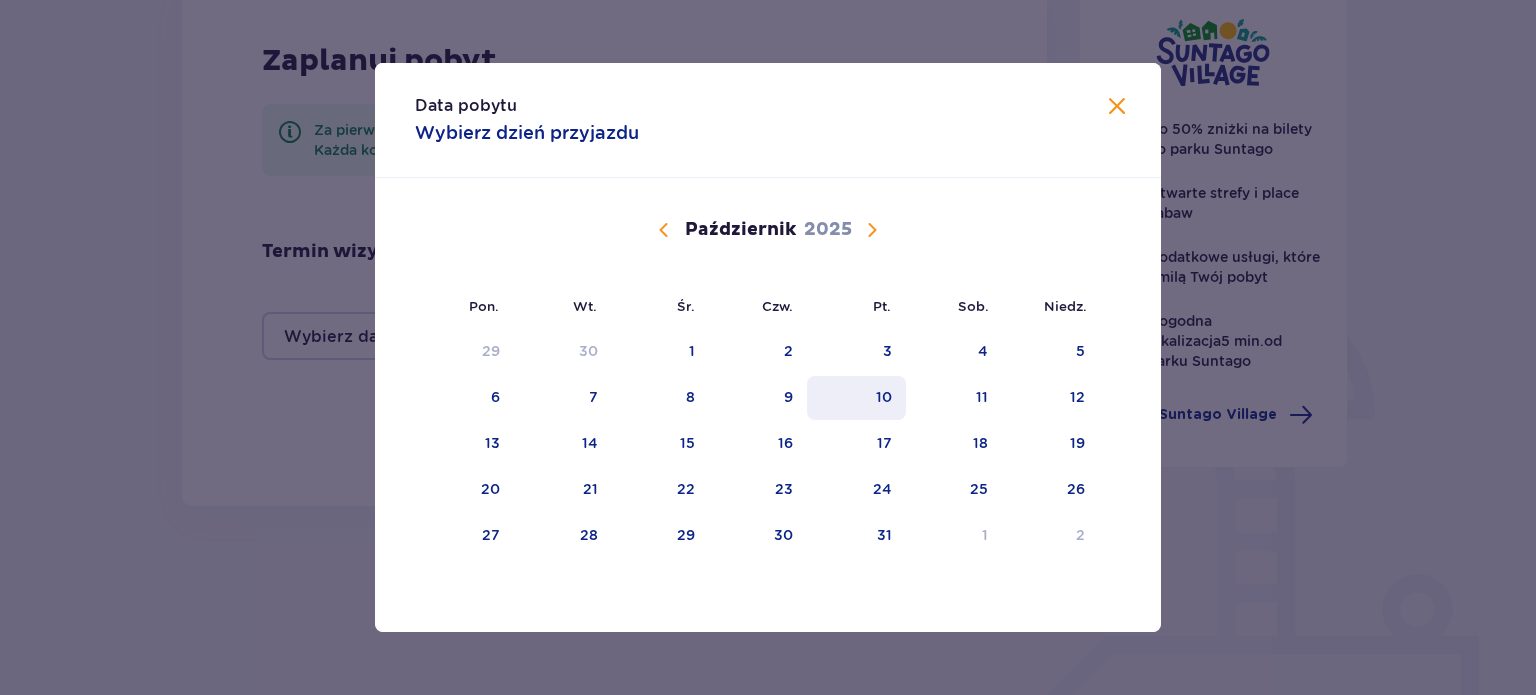 click on "10" at bounding box center [884, 397] 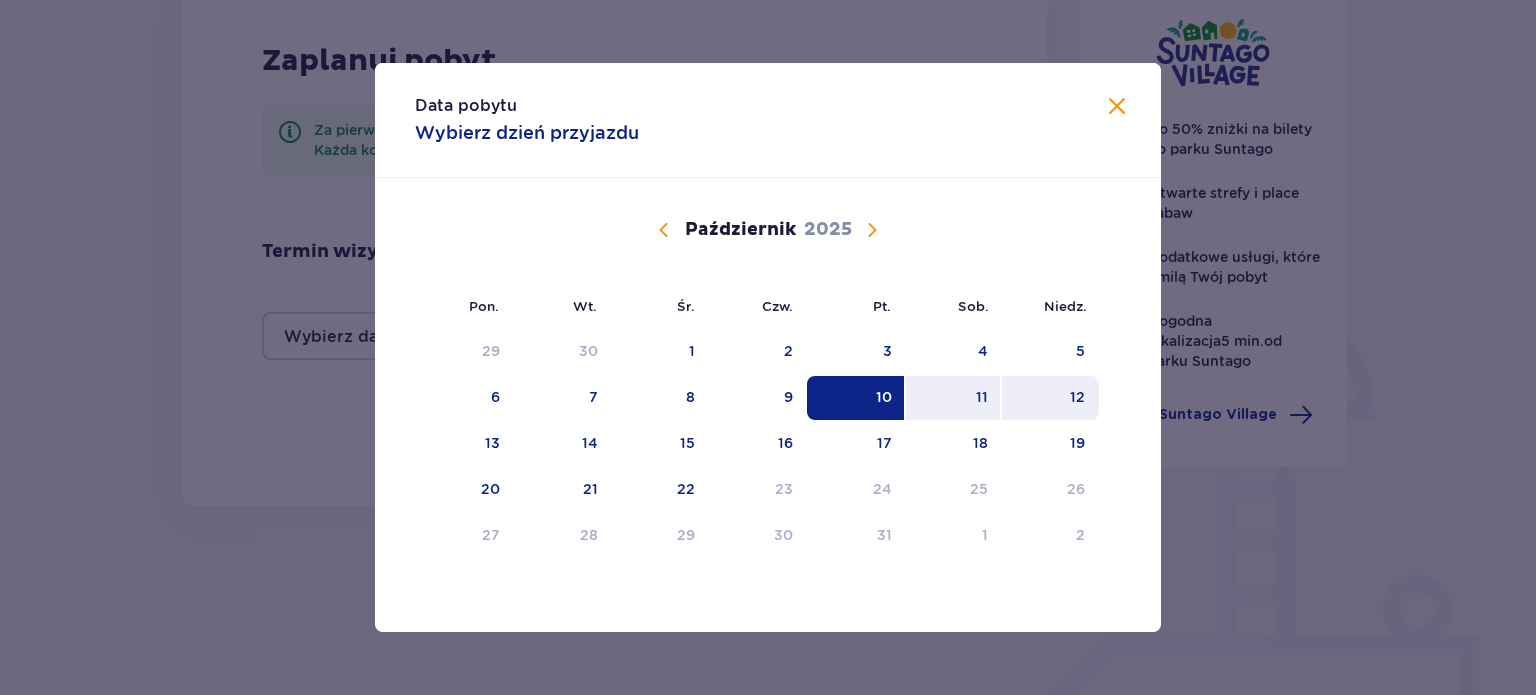 click on "12" at bounding box center (1050, 398) 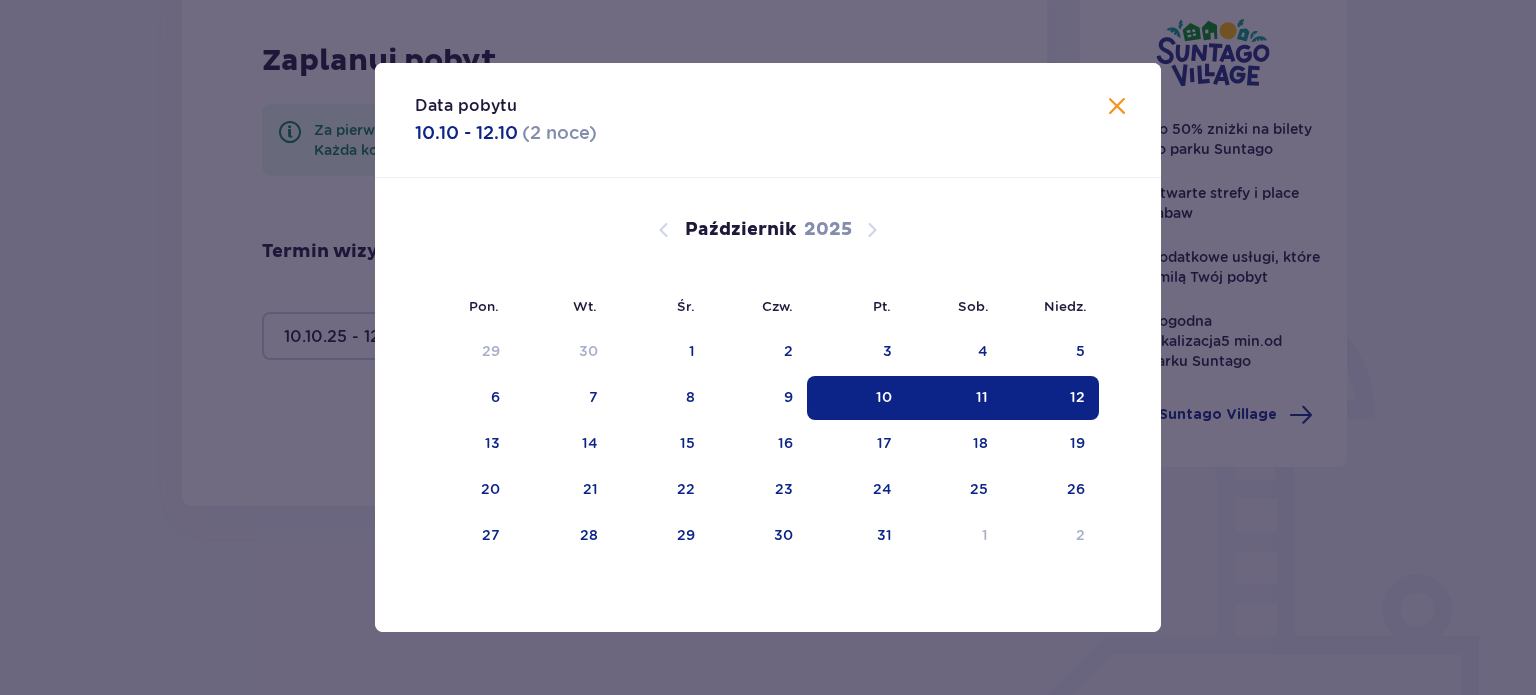 type on "10.10.25 - 12.10.25" 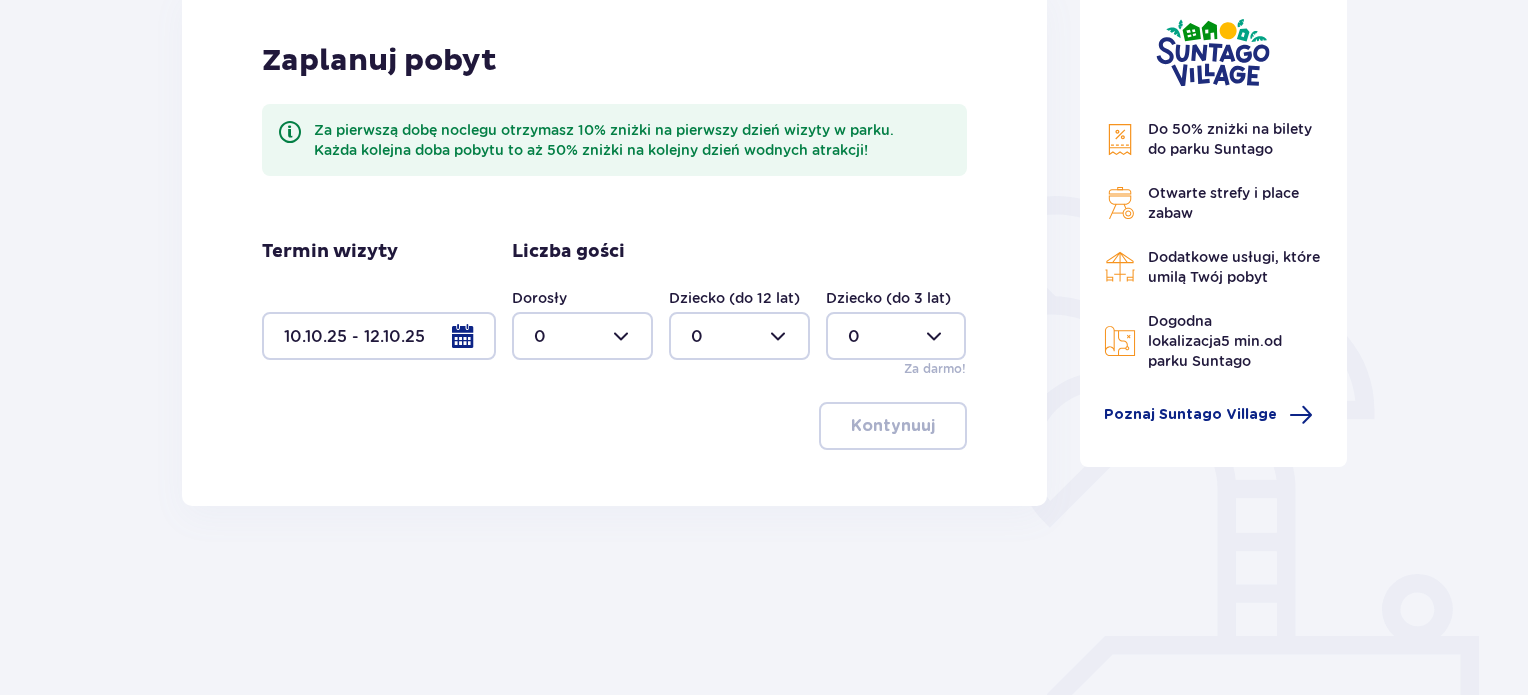 click at bounding box center (582, 336) 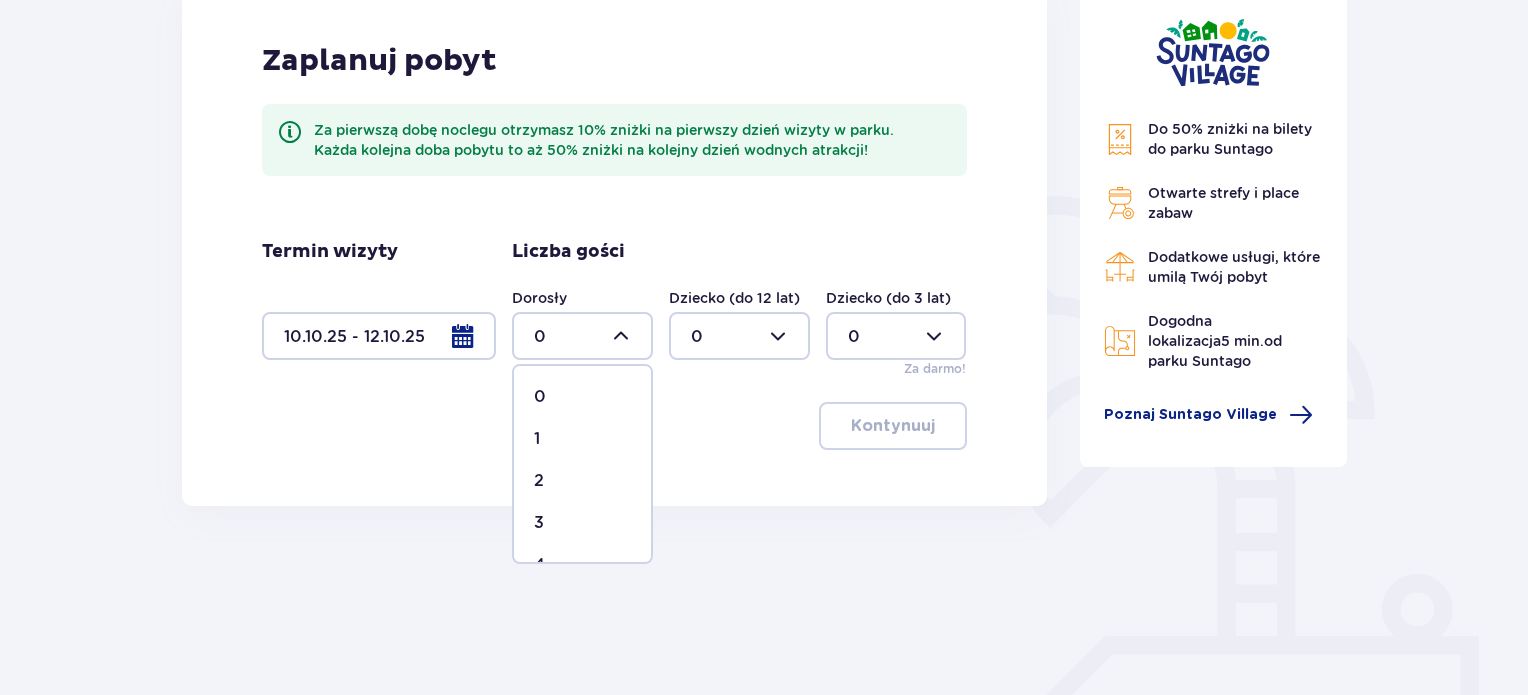click on "2" at bounding box center (582, 481) 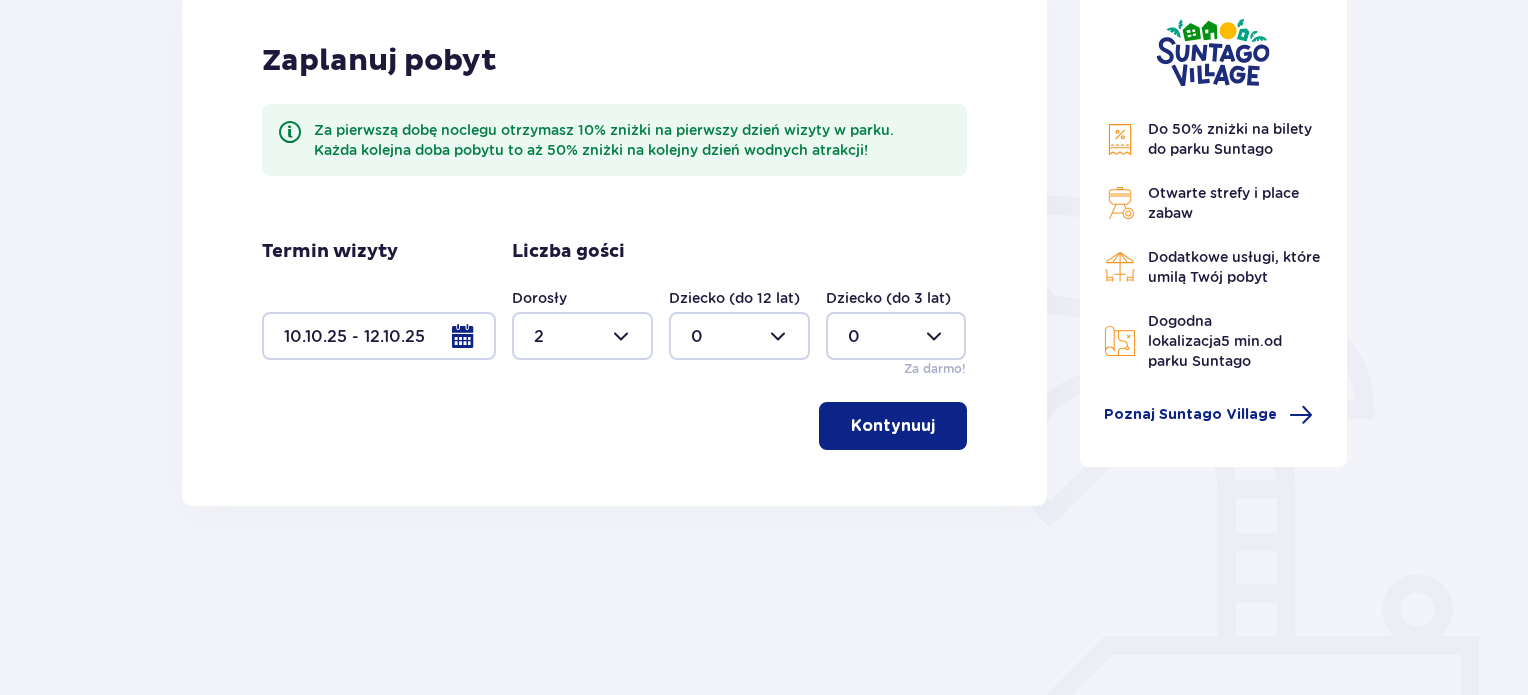 click on "Kontynuuj" at bounding box center (893, 426) 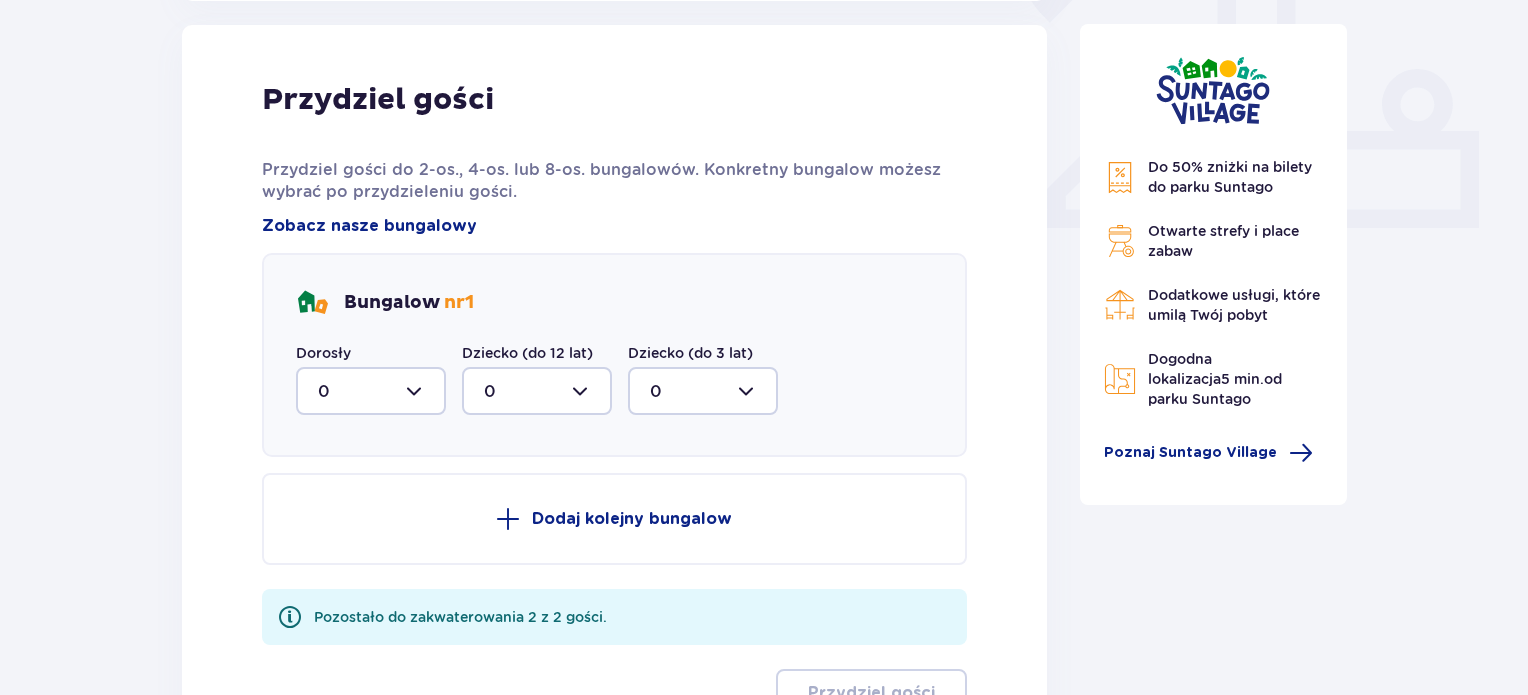 scroll, scrollTop: 806, scrollLeft: 0, axis: vertical 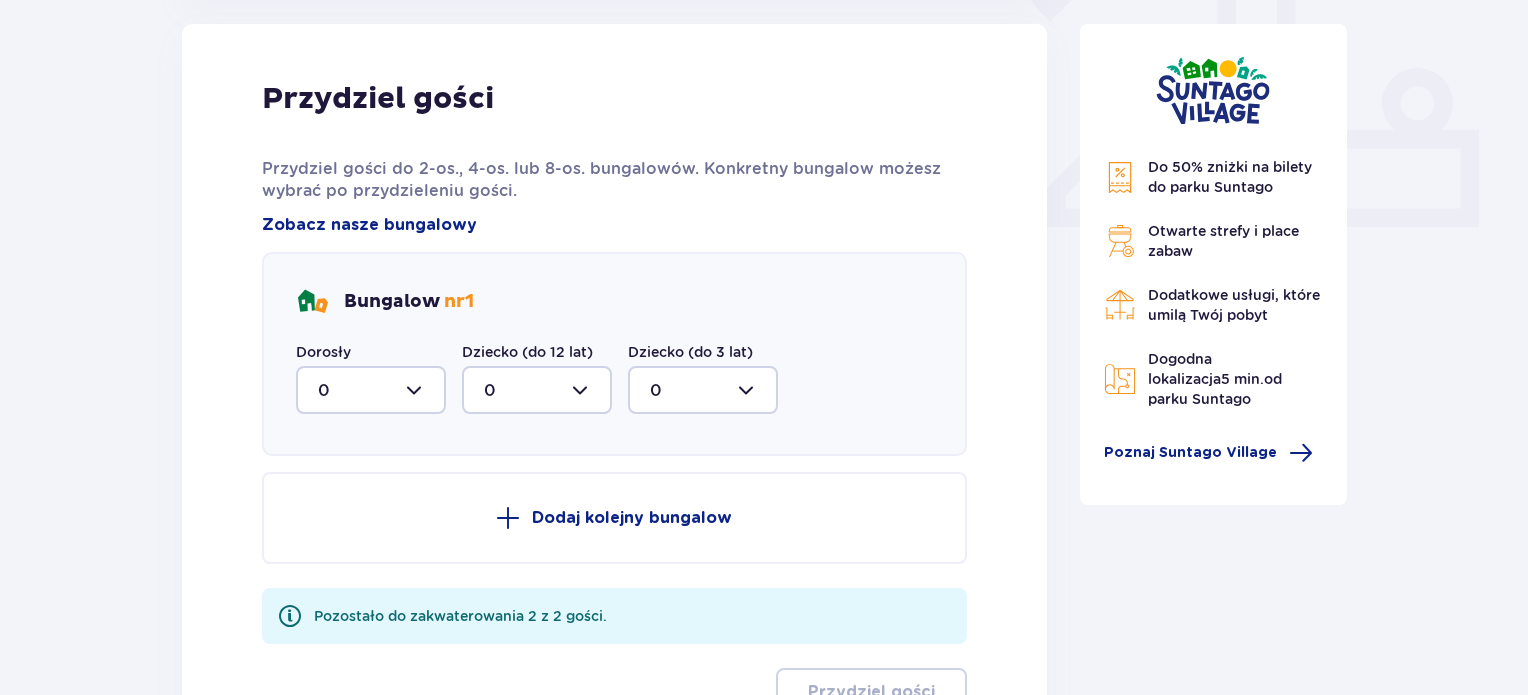 click at bounding box center (371, 390) 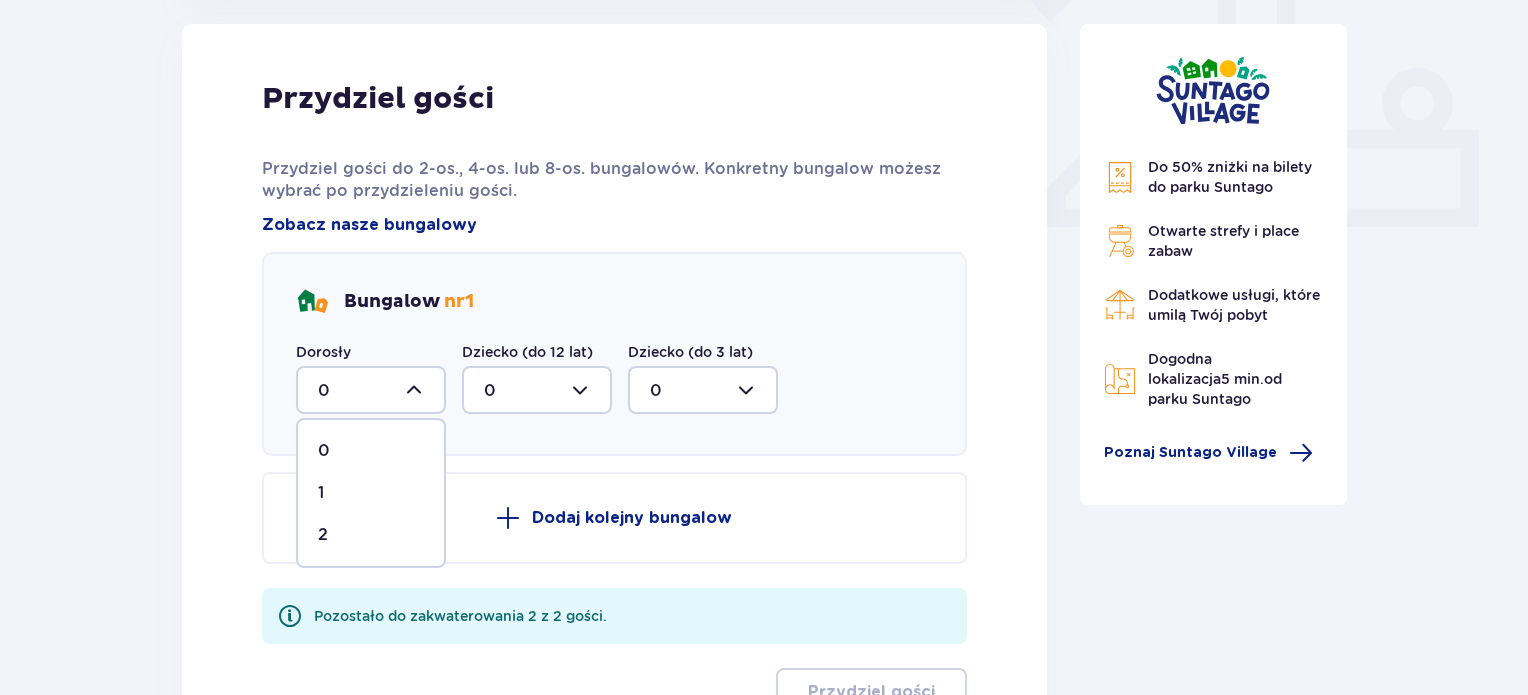 click on "2" at bounding box center (371, 535) 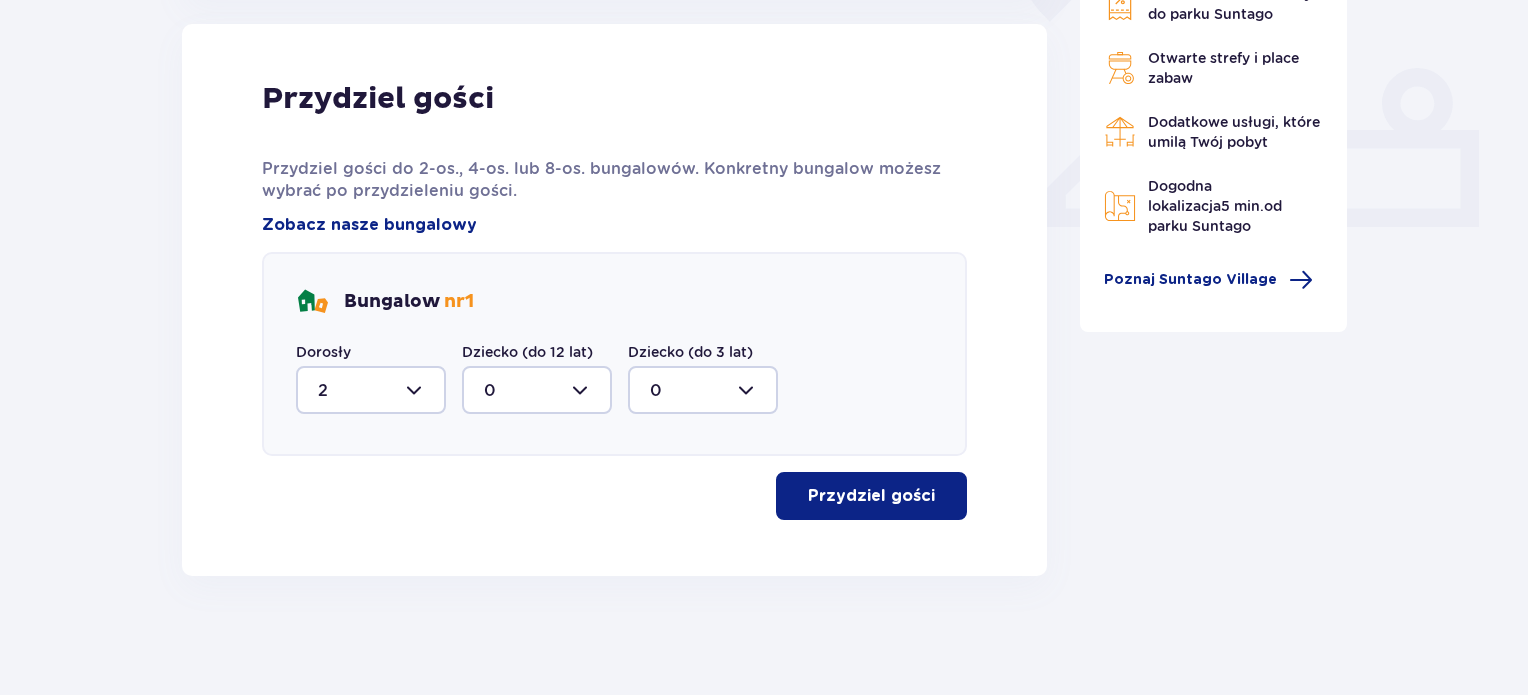 click on "Przydziel gości" at bounding box center (871, 496) 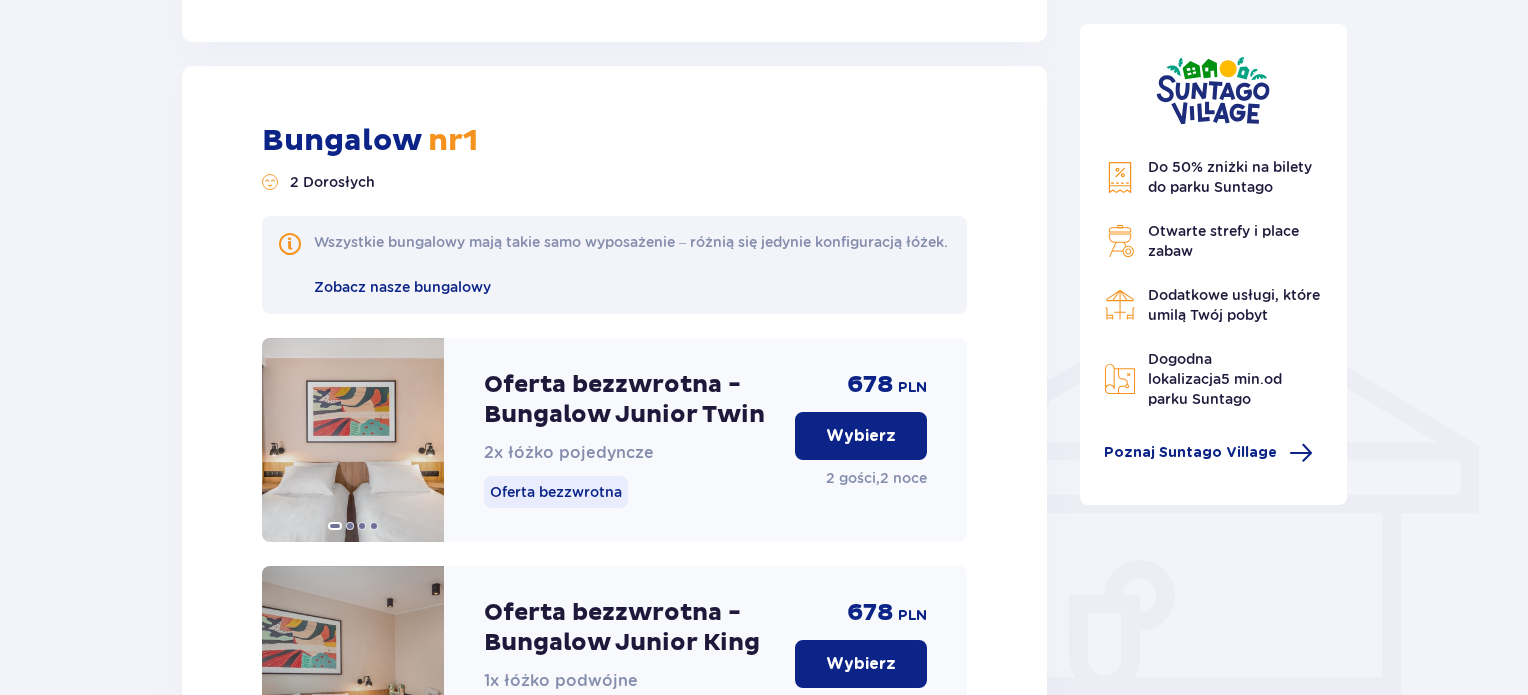scroll, scrollTop: 1640, scrollLeft: 0, axis: vertical 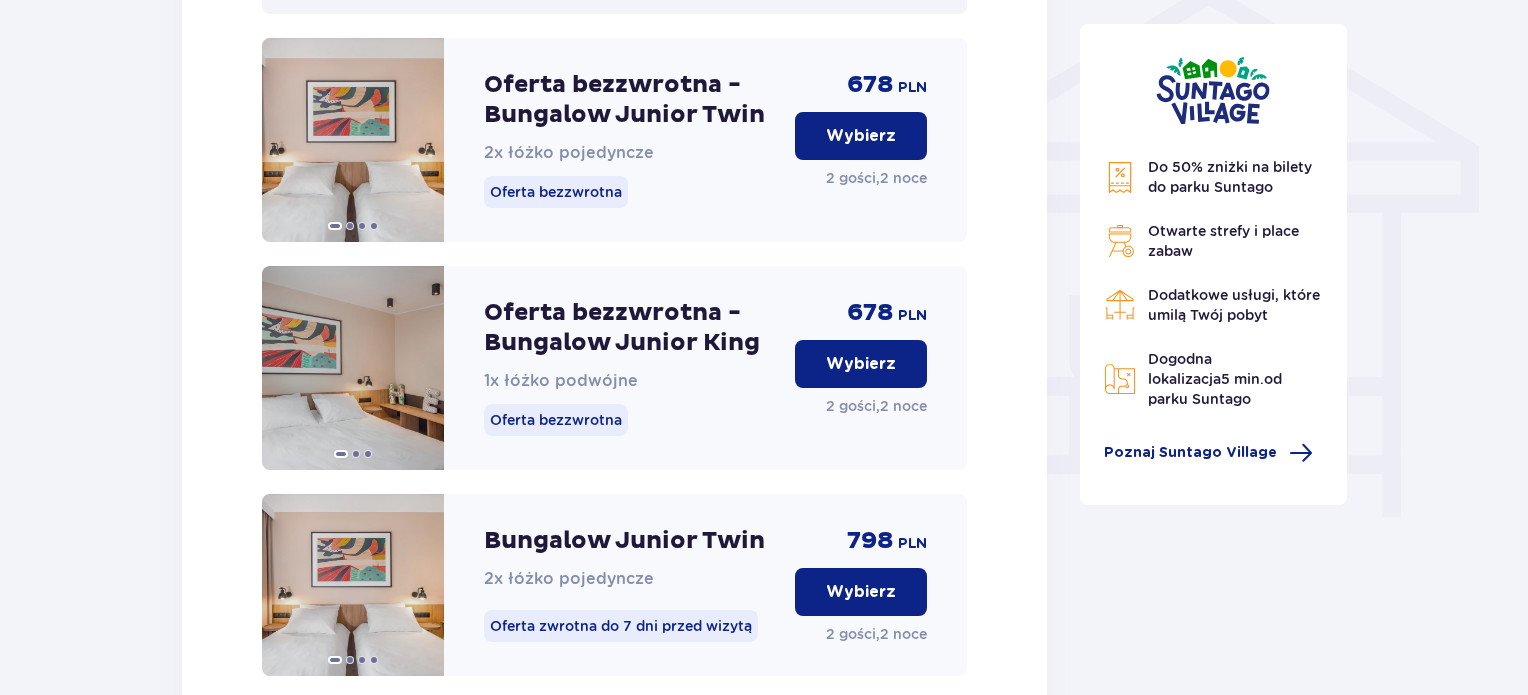 click on "Wybierz" at bounding box center (861, 364) 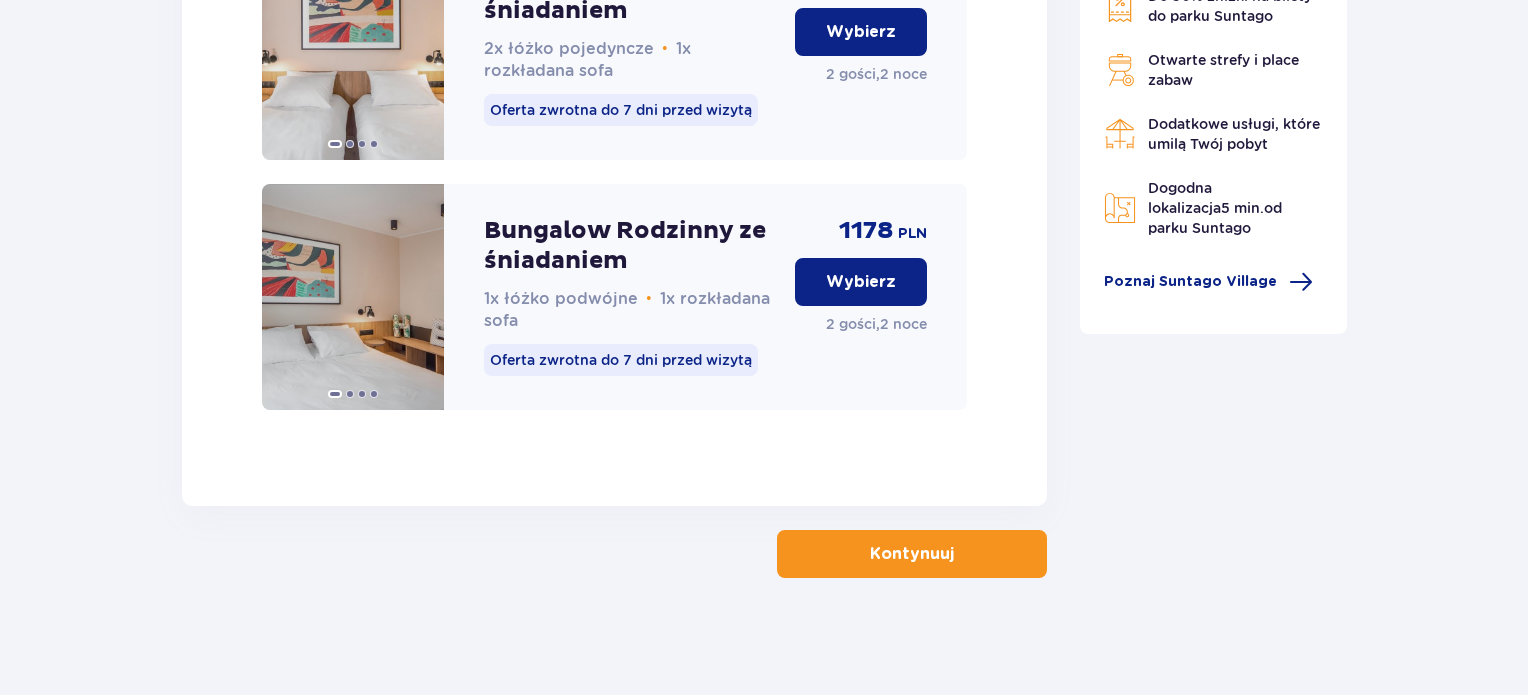 scroll, scrollTop: 5112, scrollLeft: 0, axis: vertical 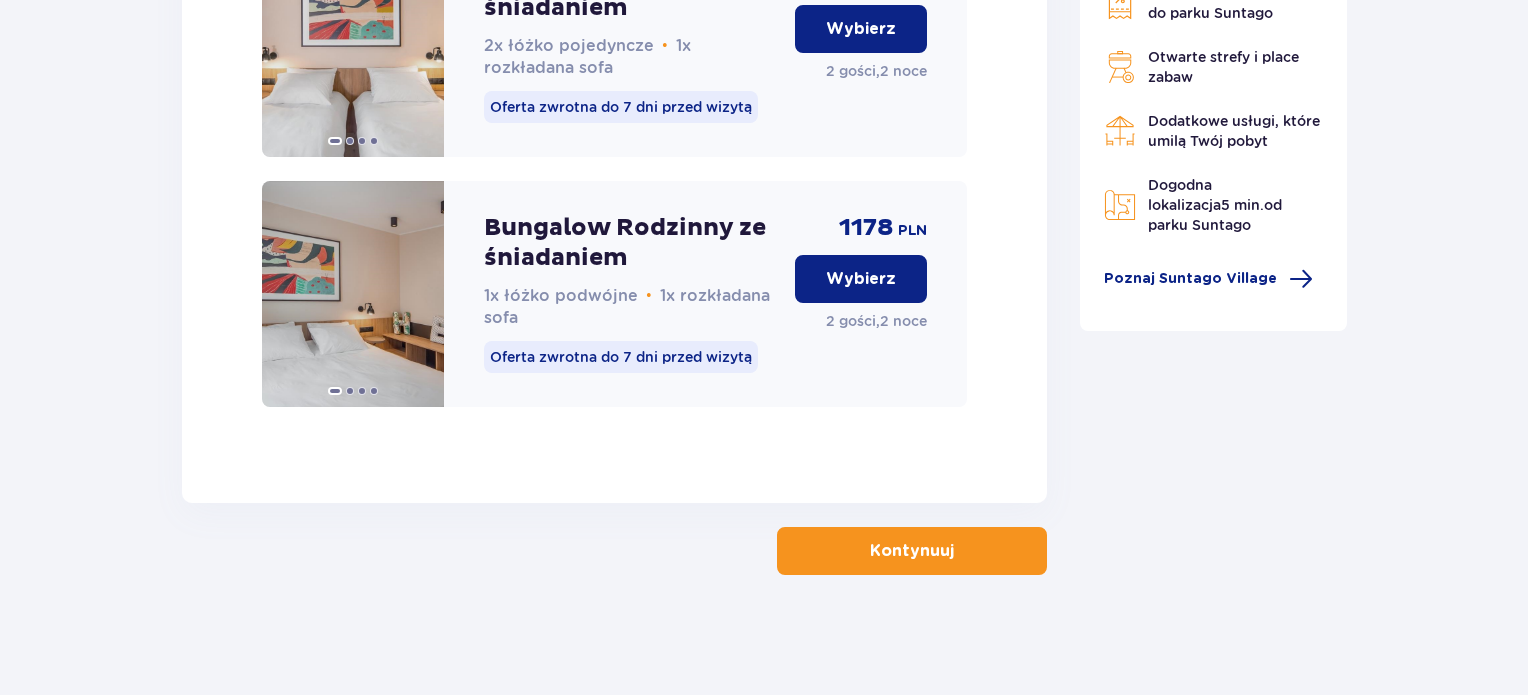 click on "Kontynuuj" at bounding box center [912, 551] 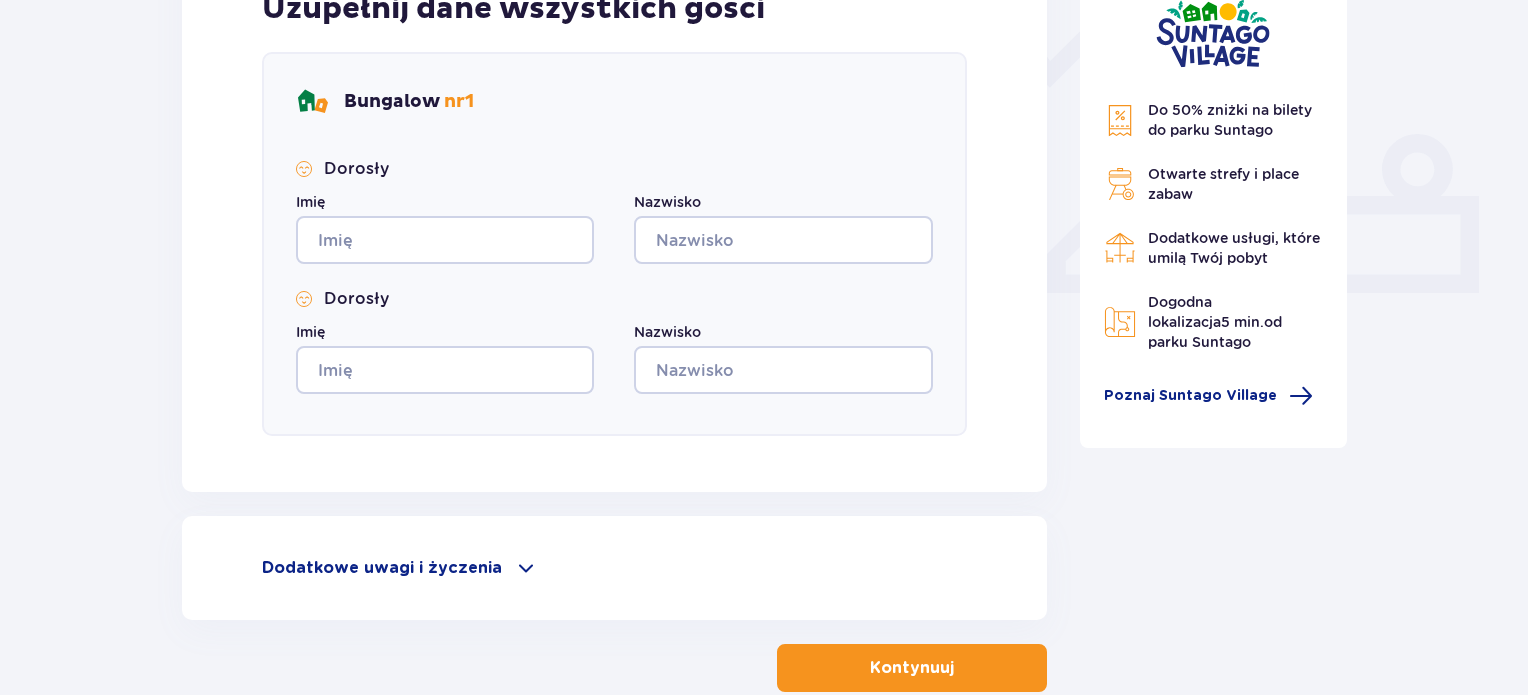 scroll, scrollTop: 856, scrollLeft: 0, axis: vertical 